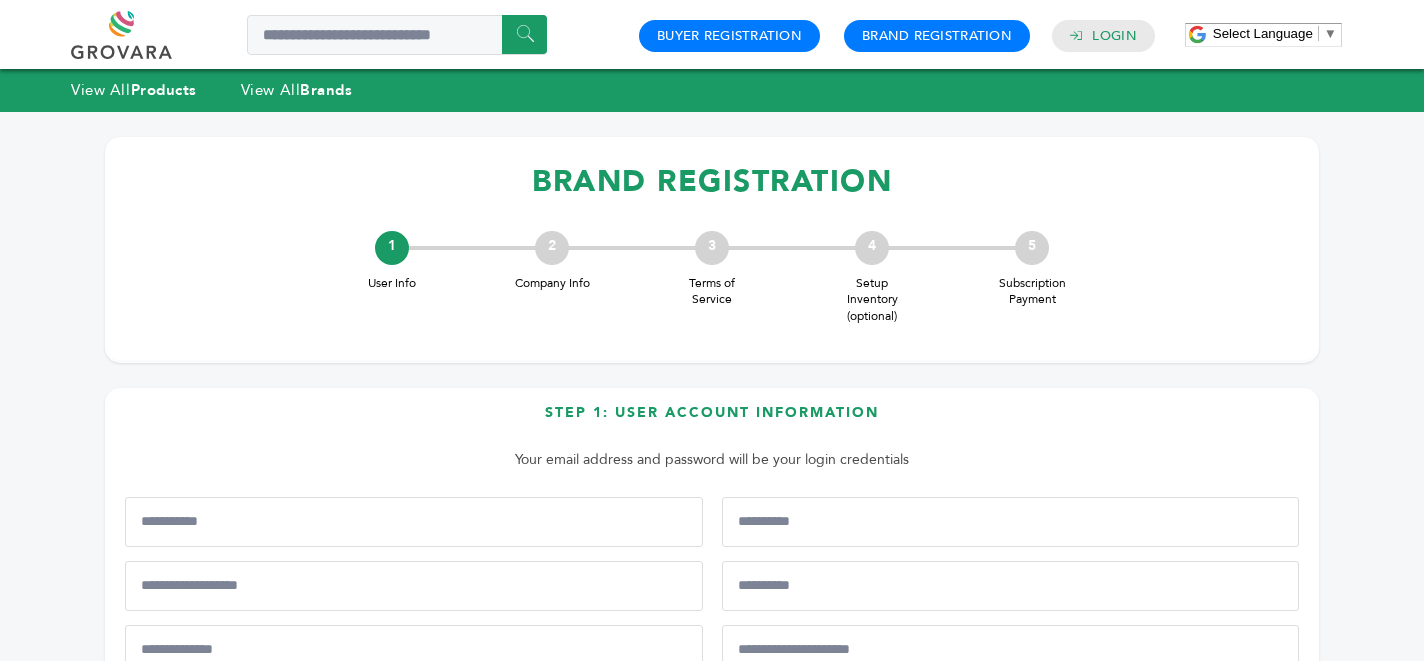 scroll, scrollTop: 0, scrollLeft: 0, axis: both 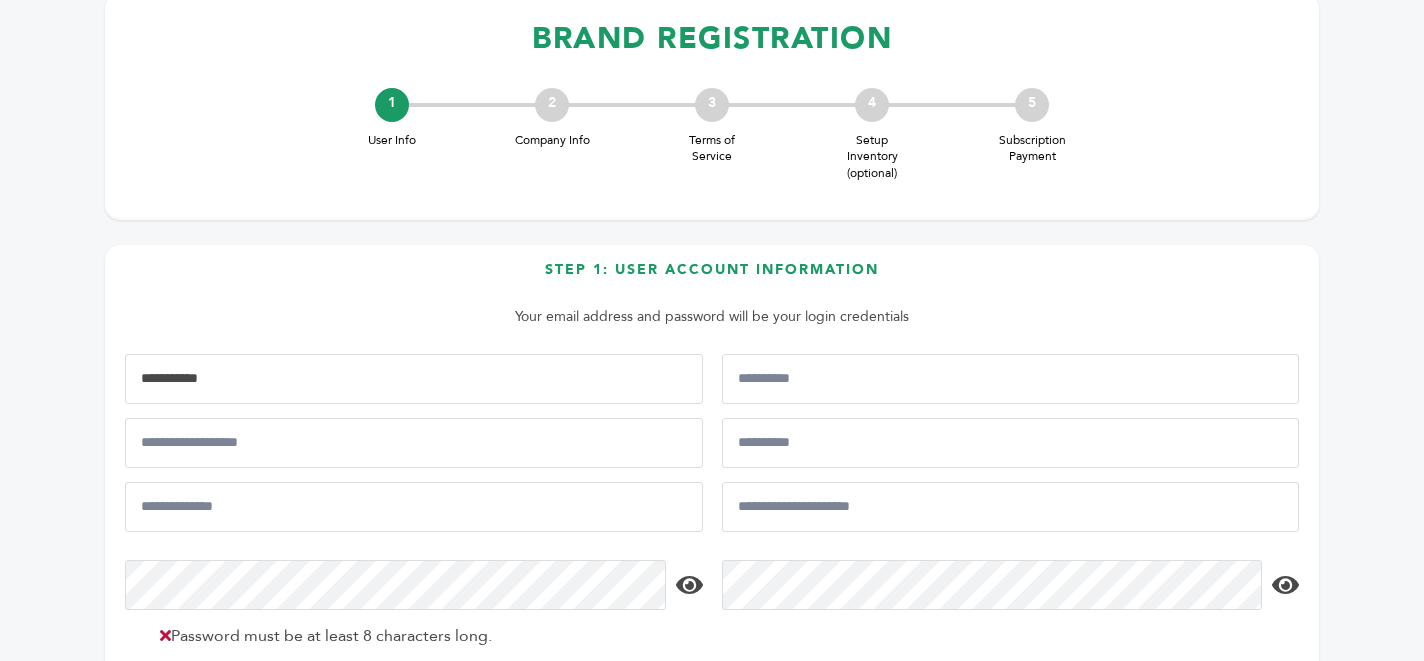 click at bounding box center (414, 379) 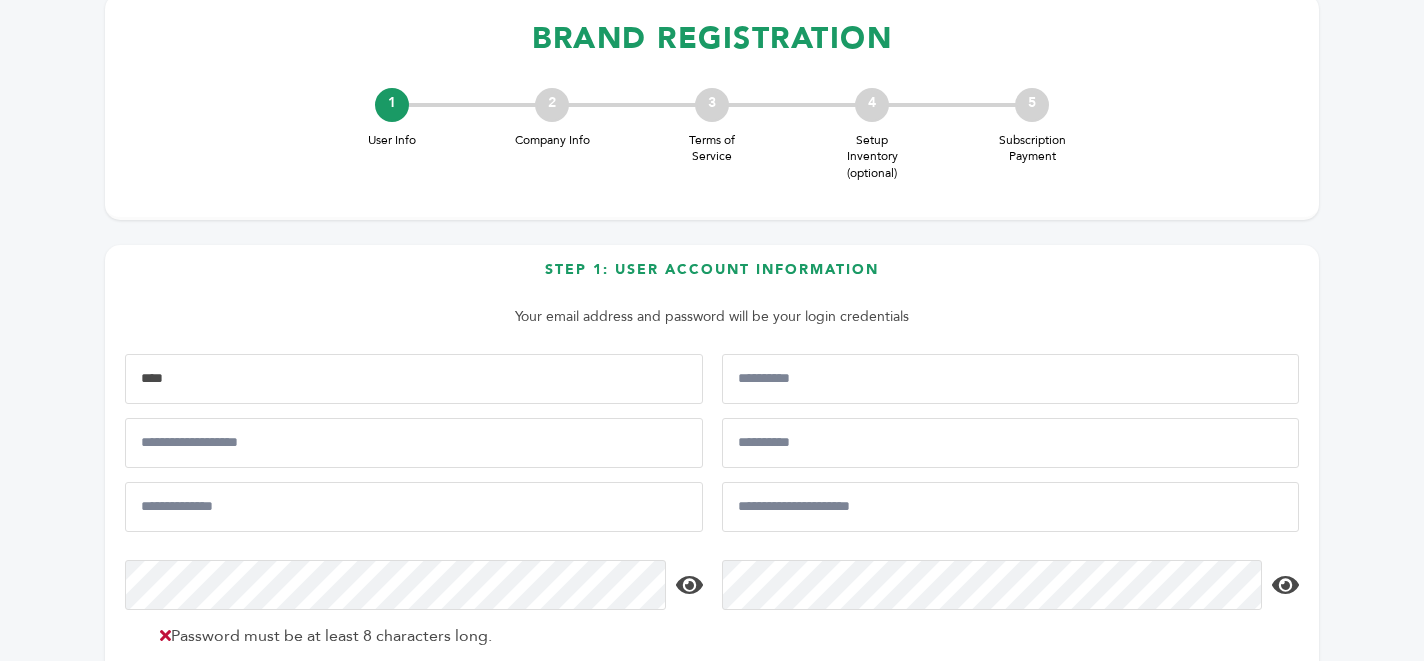 type on "****" 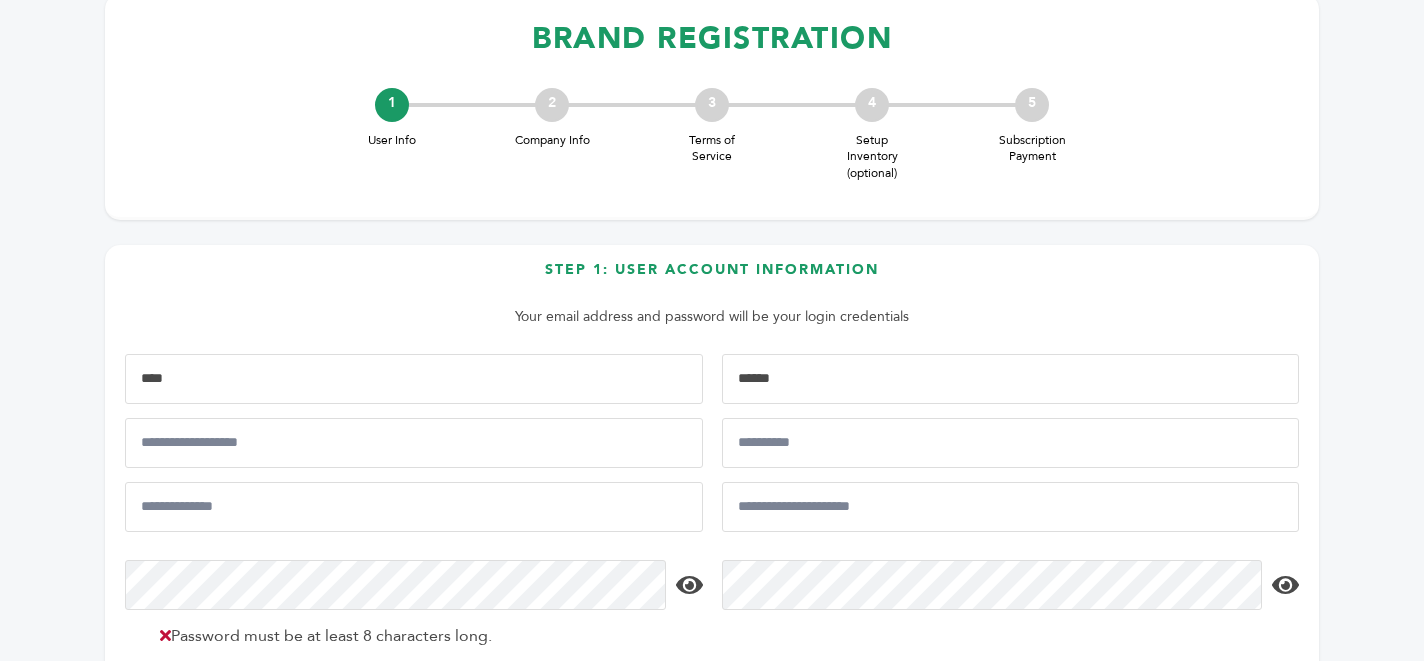 type on "******" 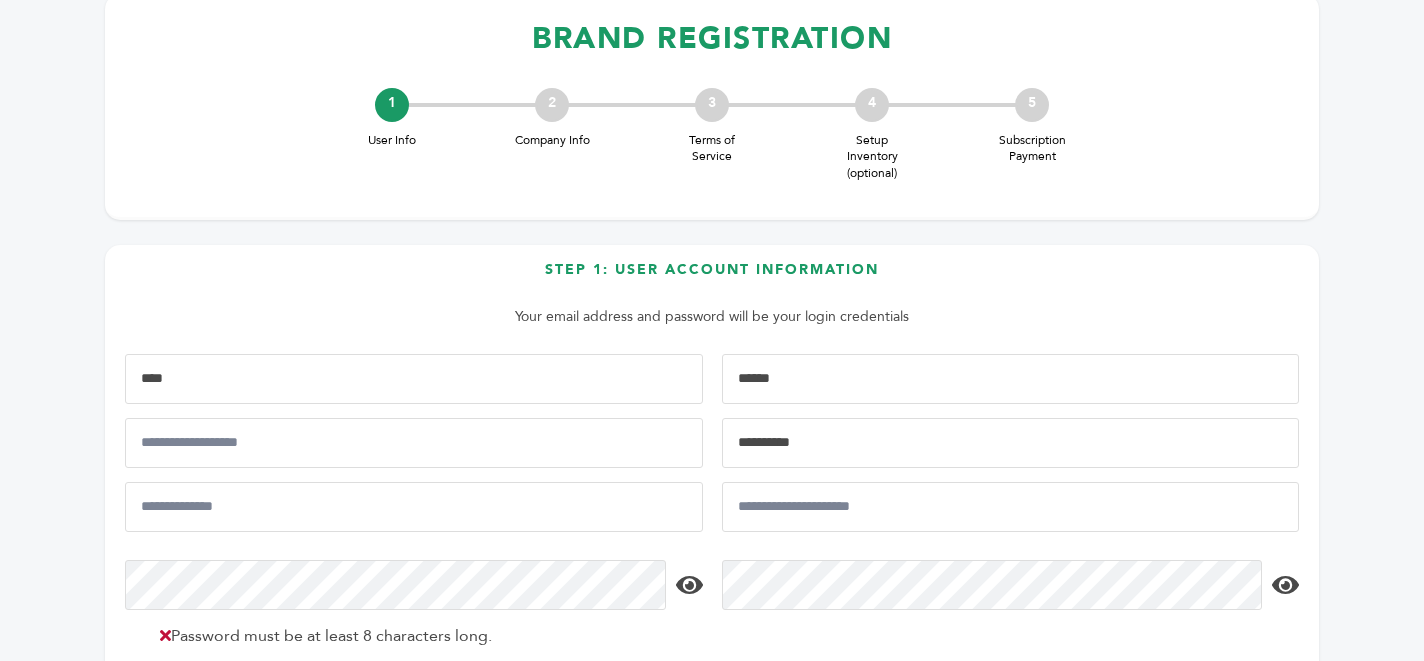 click at bounding box center (1011, 443) 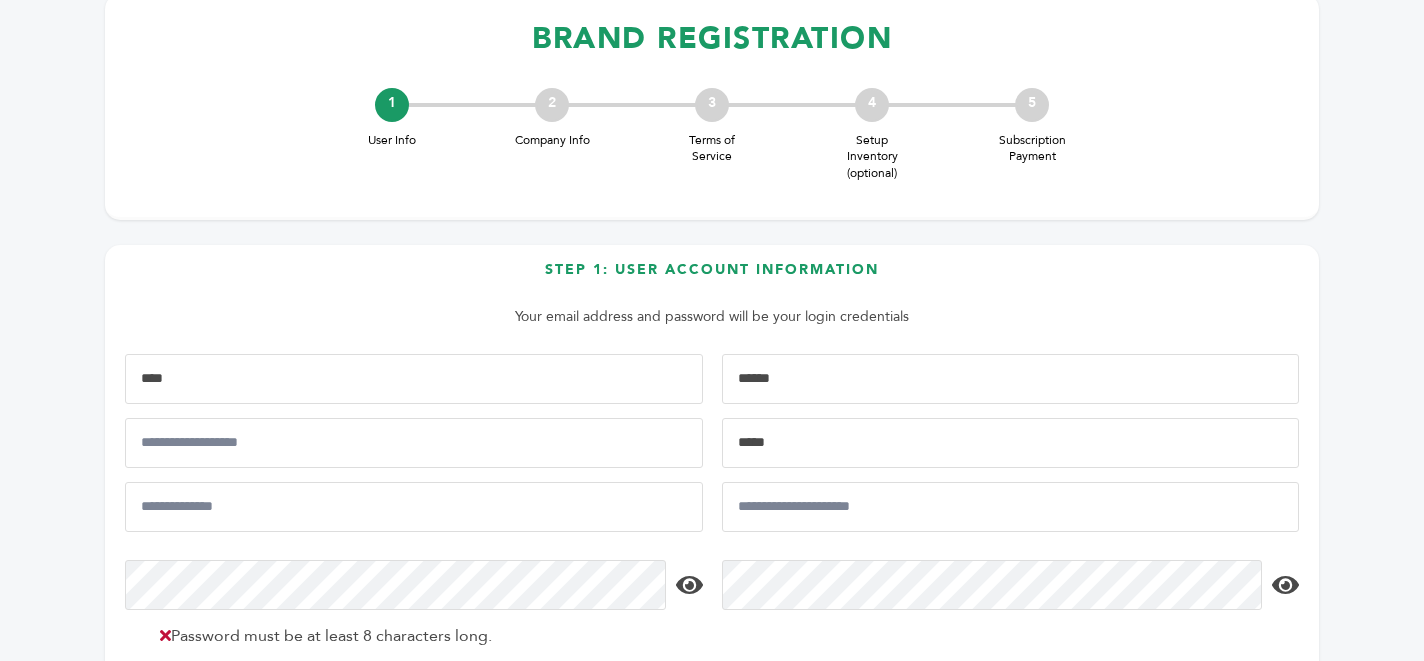 type on "*****" 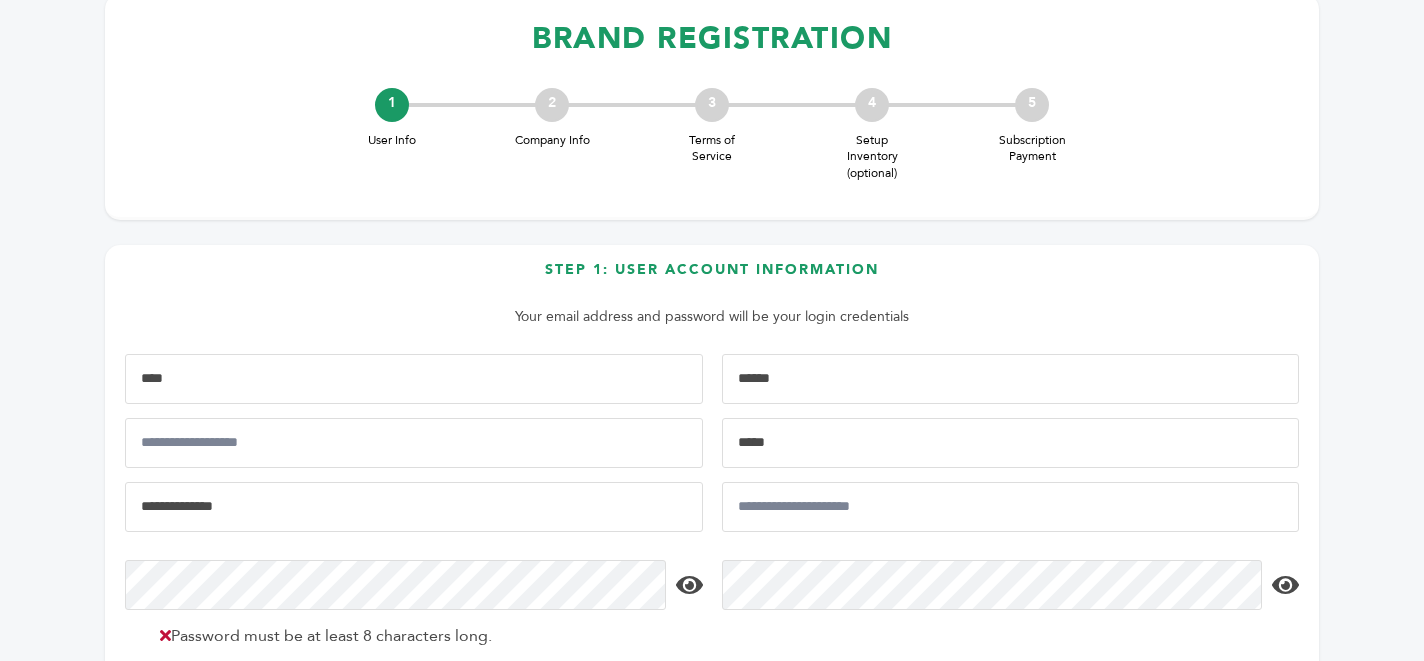 click at bounding box center (414, 507) 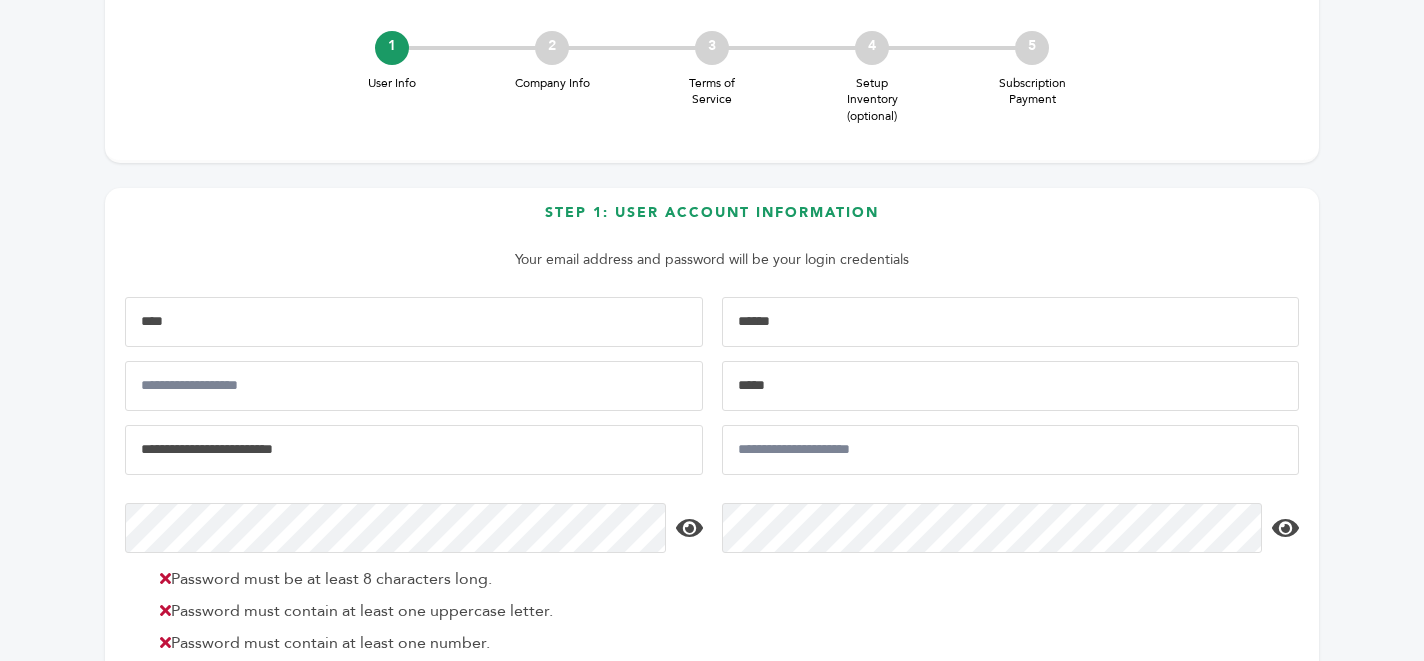 scroll, scrollTop: 205, scrollLeft: 0, axis: vertical 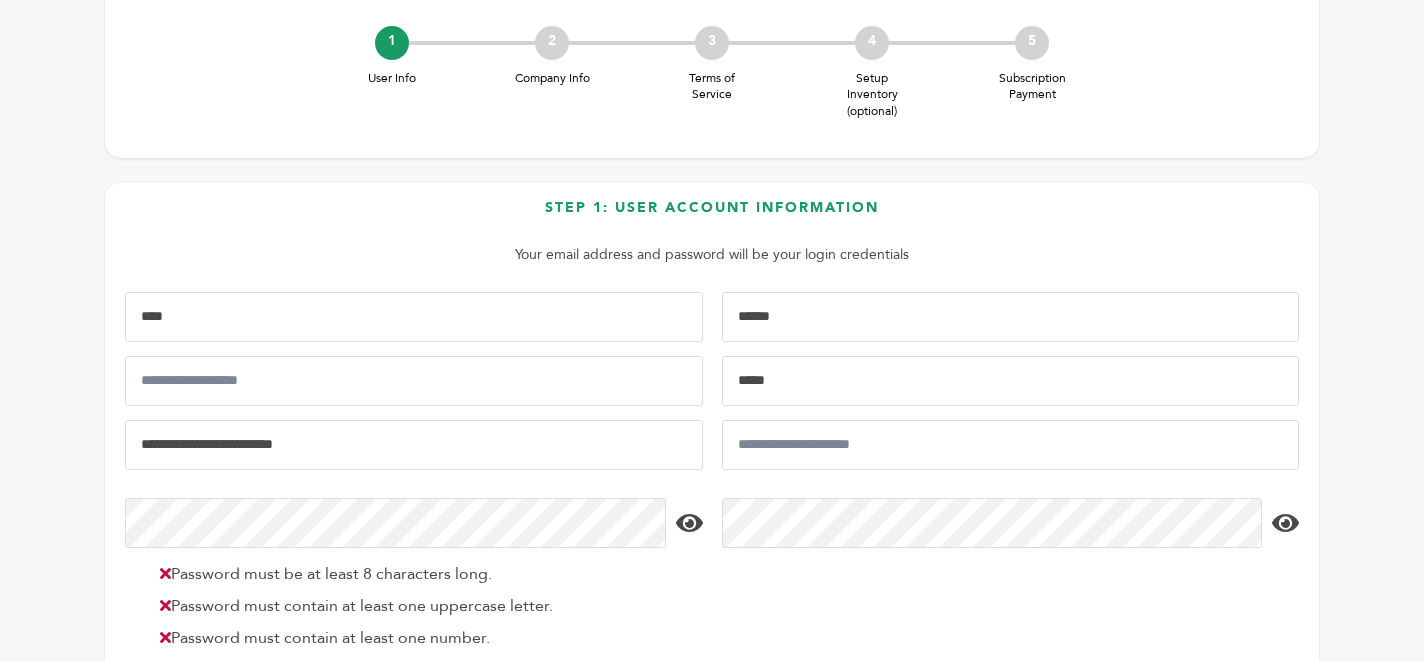 type on "**********" 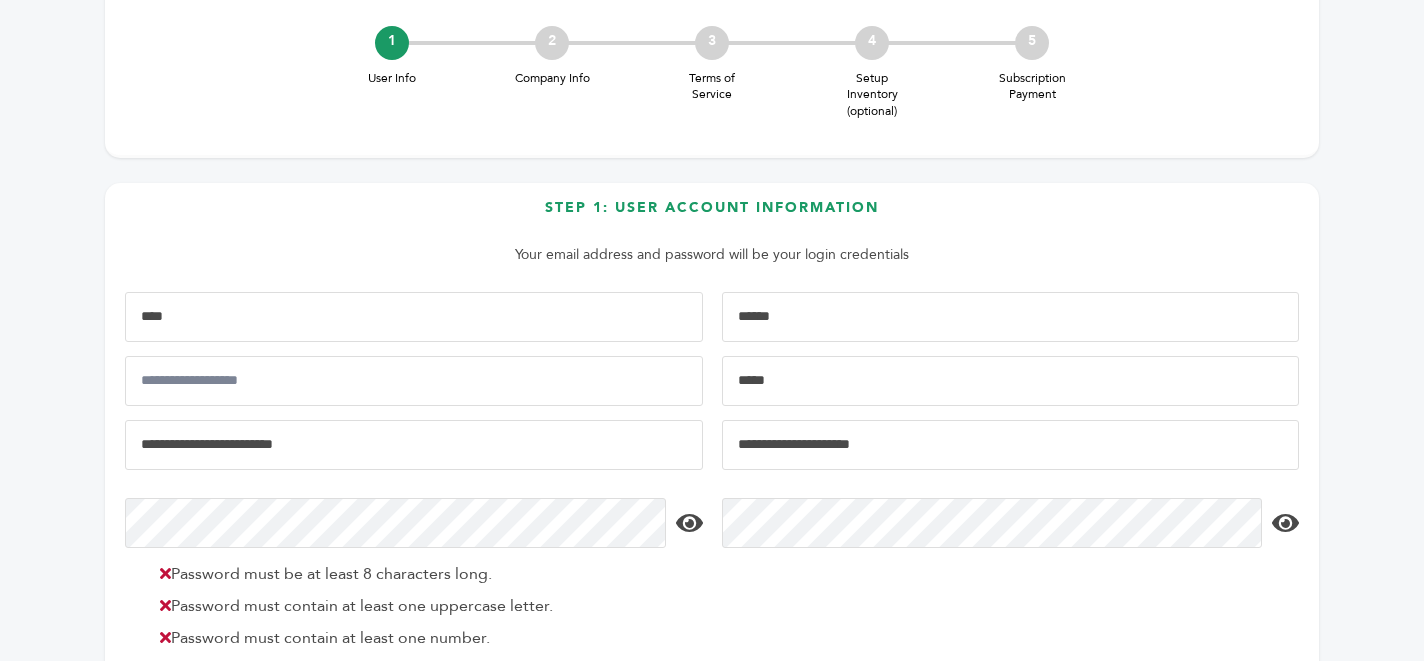 click at bounding box center [1011, 445] 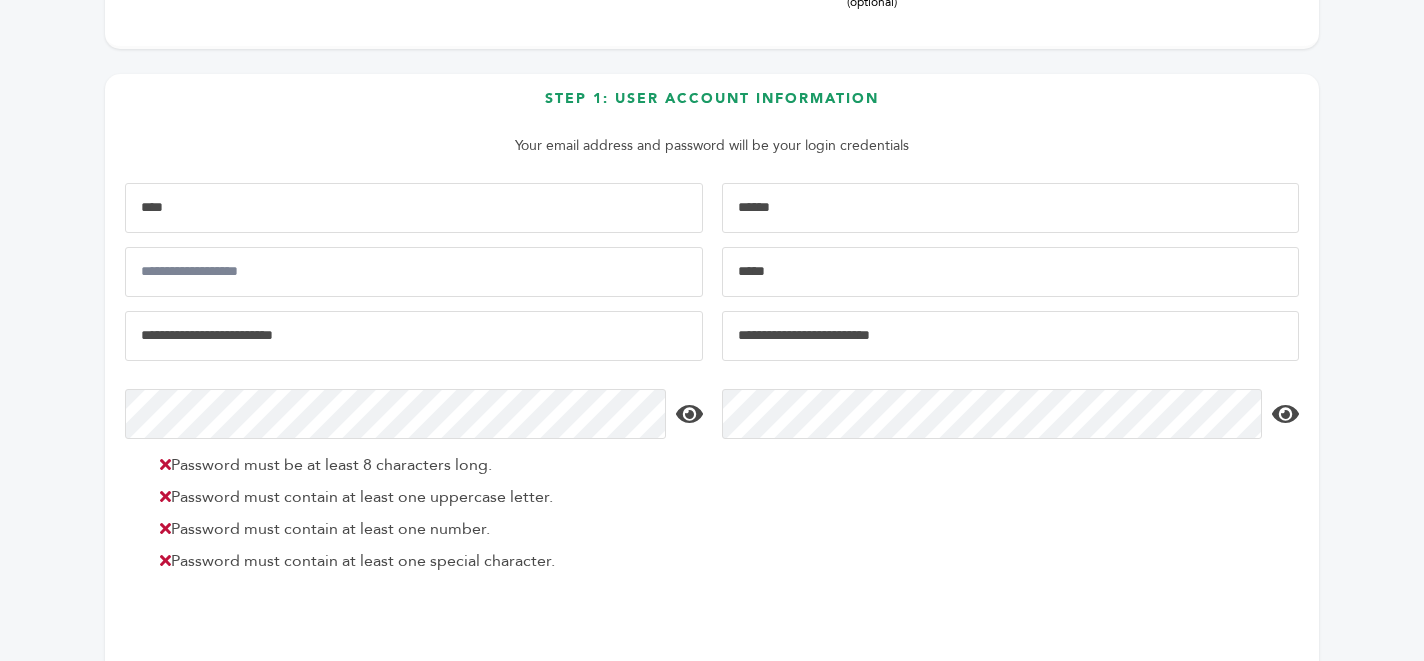 scroll, scrollTop: 317, scrollLeft: 0, axis: vertical 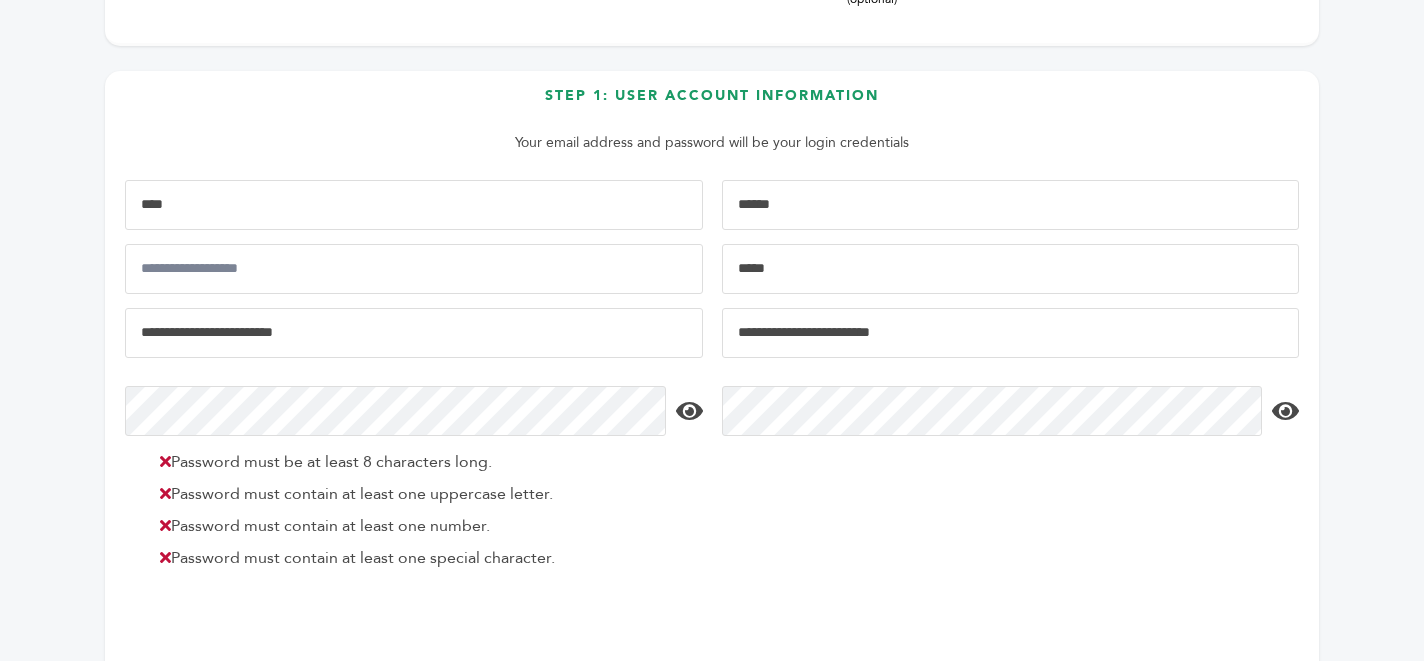 type on "**********" 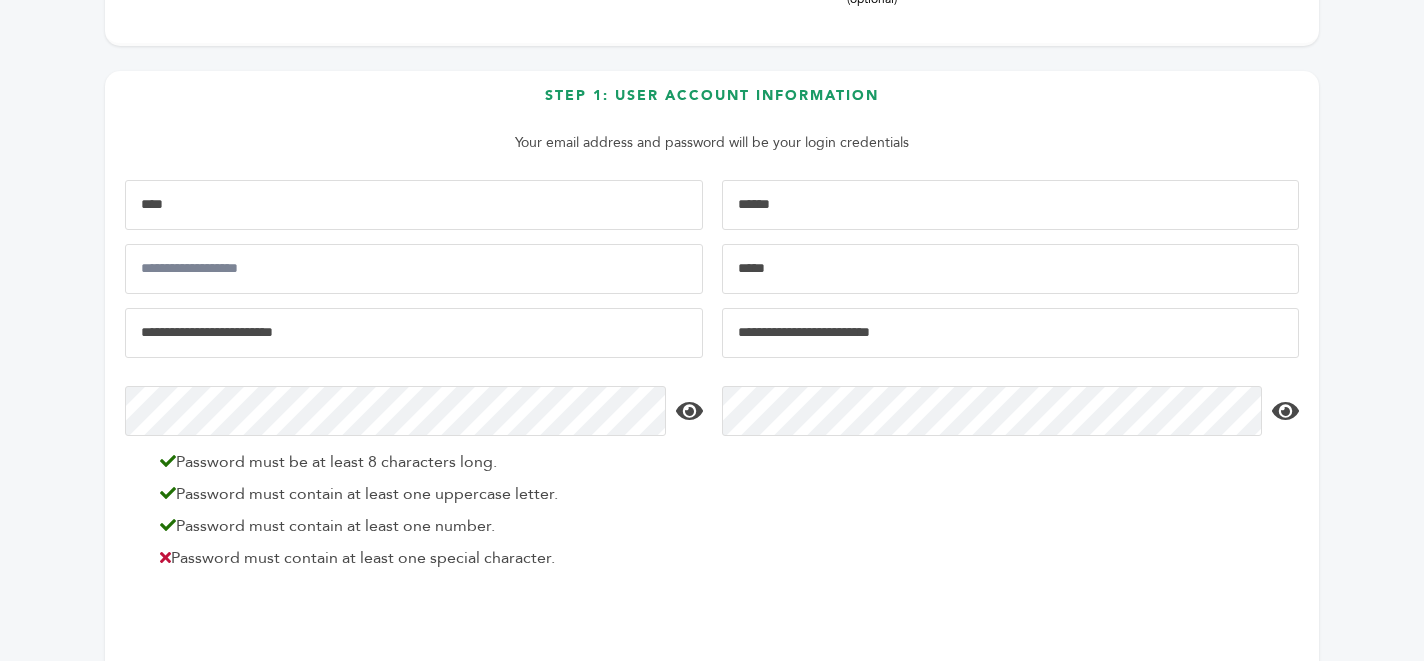 click on "Passwords do not match" at bounding box center (1011, 482) 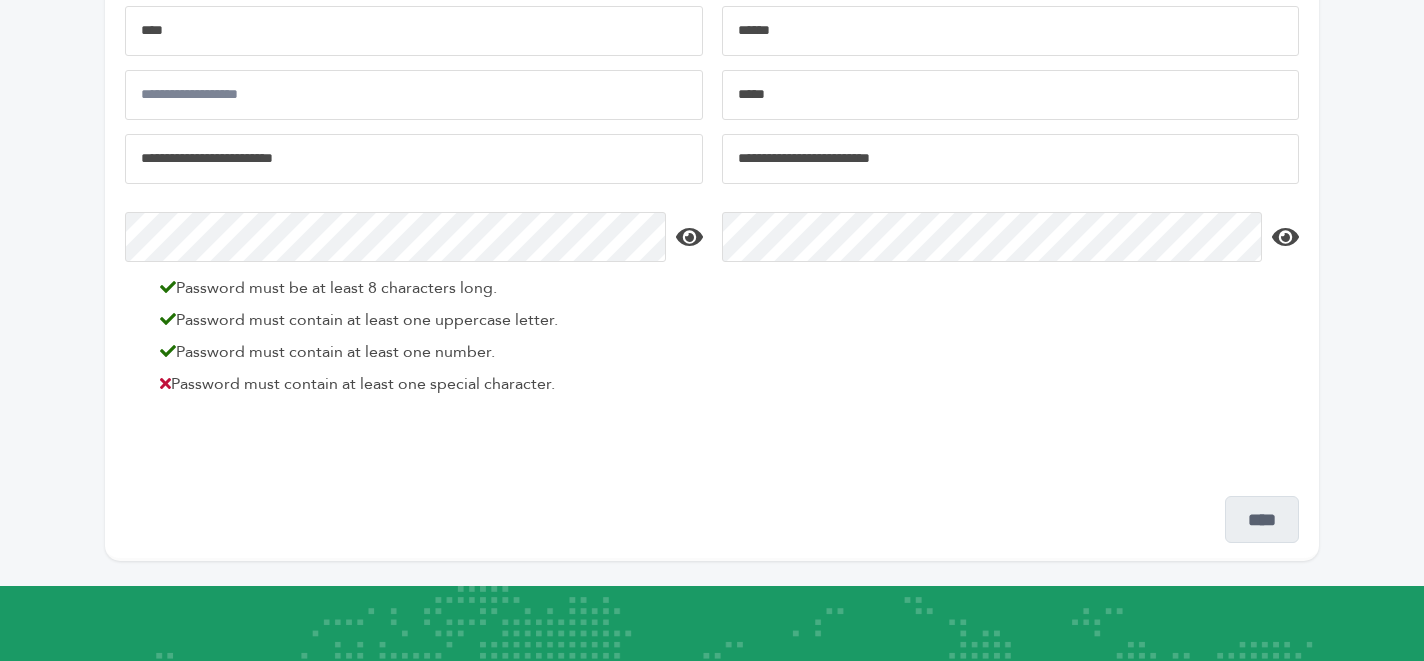 scroll, scrollTop: 495, scrollLeft: 0, axis: vertical 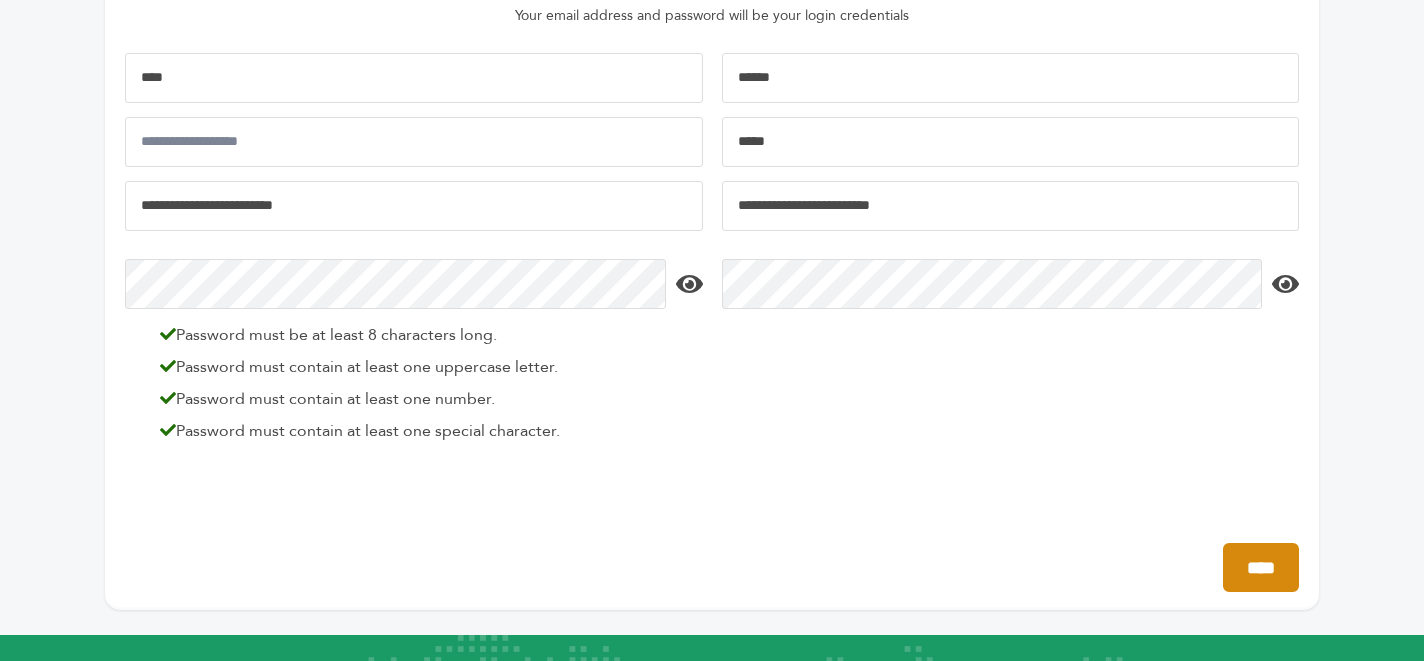 click on "****" at bounding box center [1261, 567] 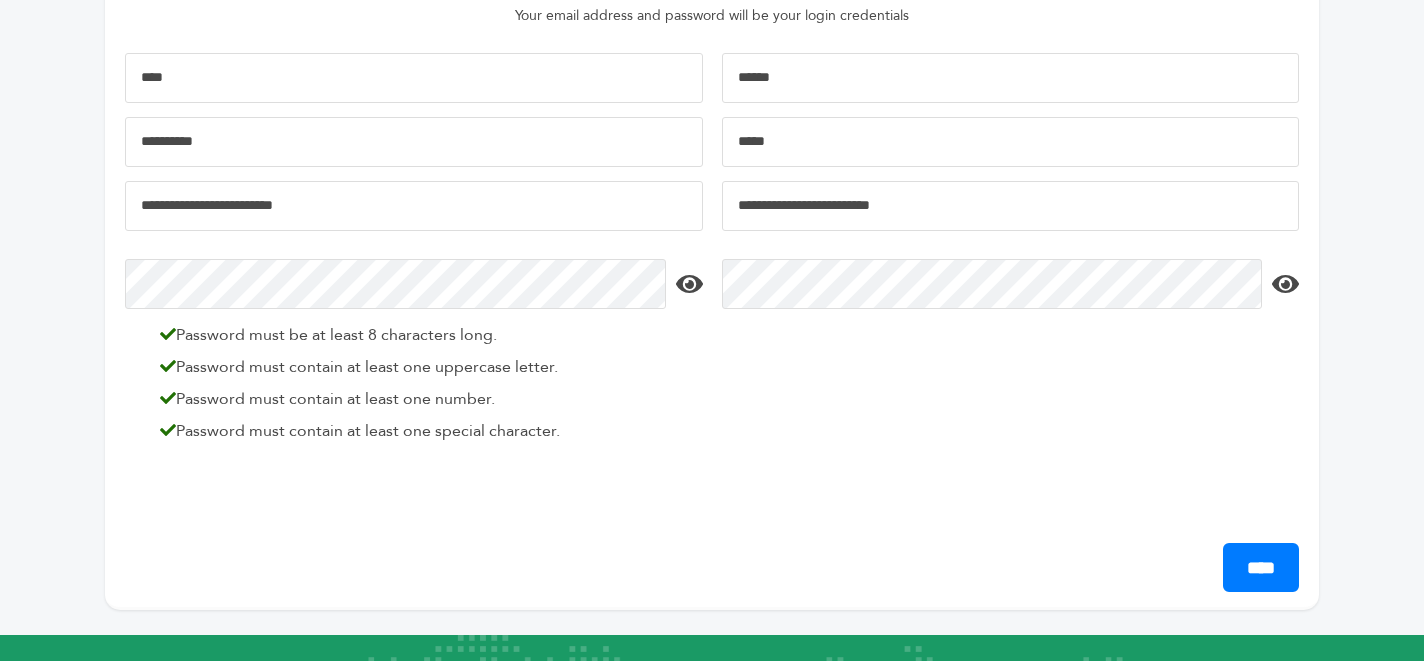 type on "**********" 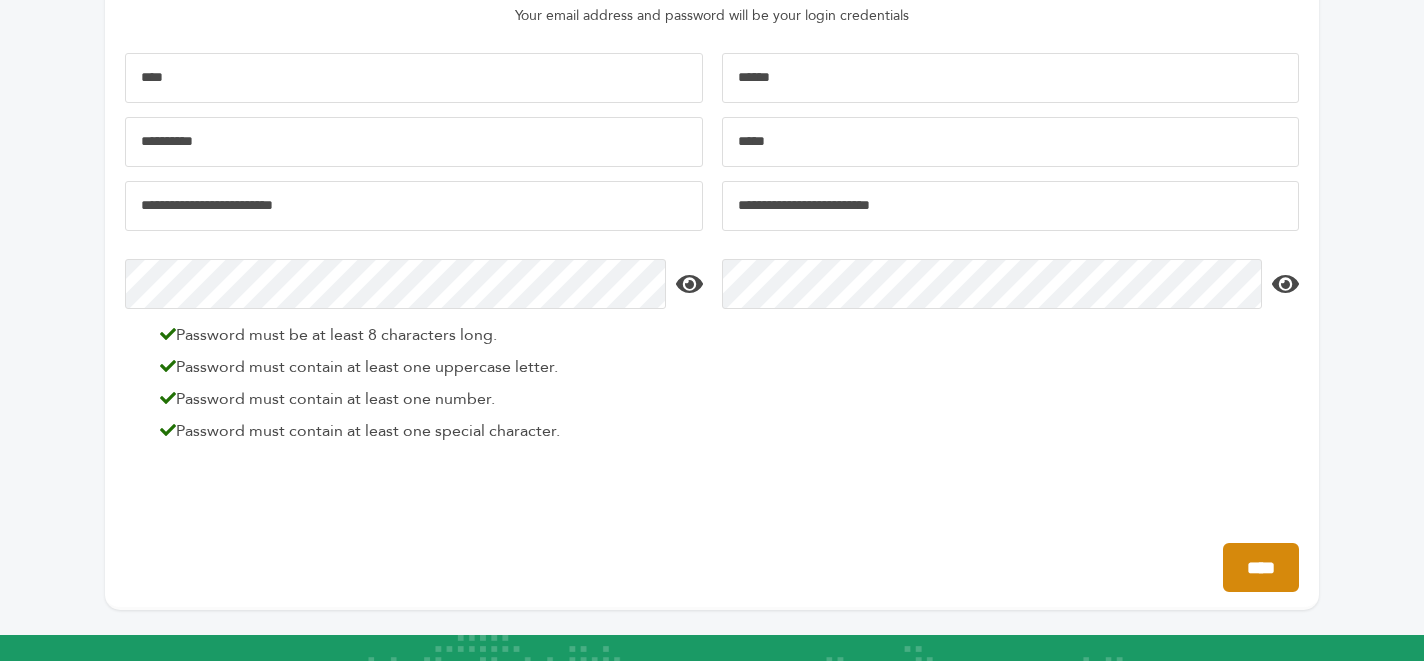 click on "****" at bounding box center (1261, 567) 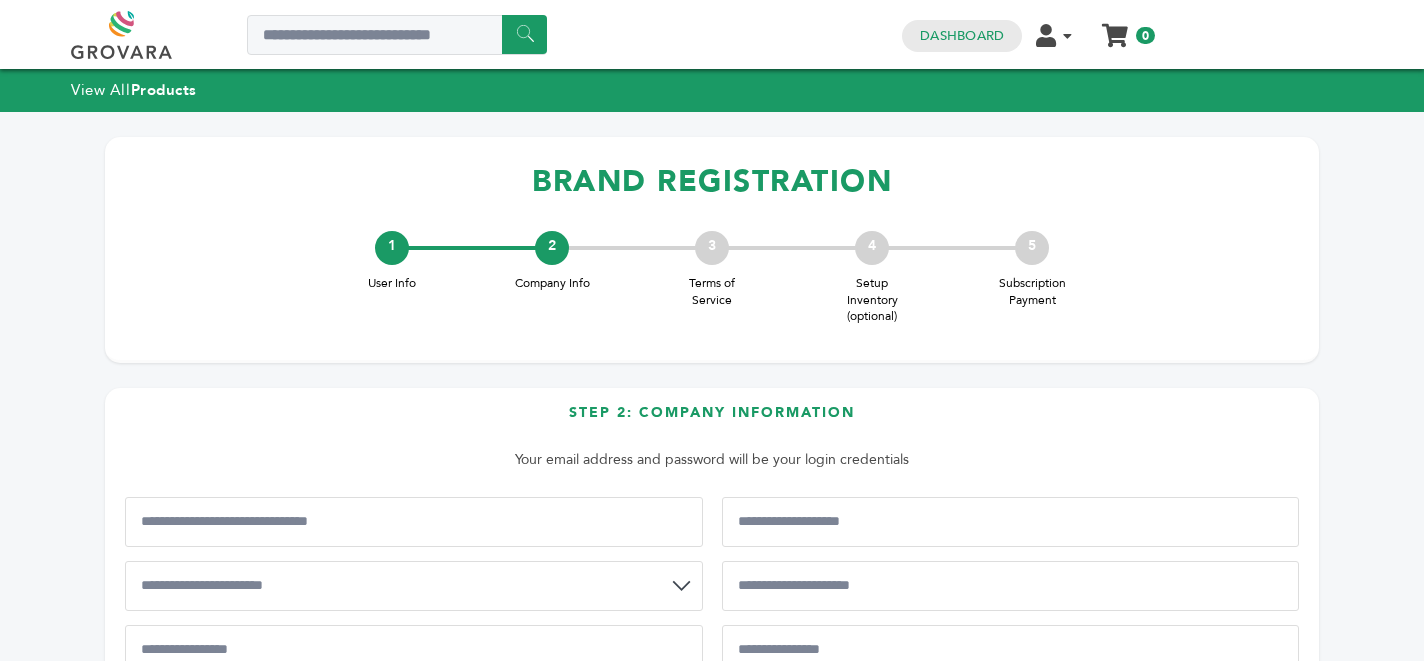 scroll, scrollTop: 0, scrollLeft: 0, axis: both 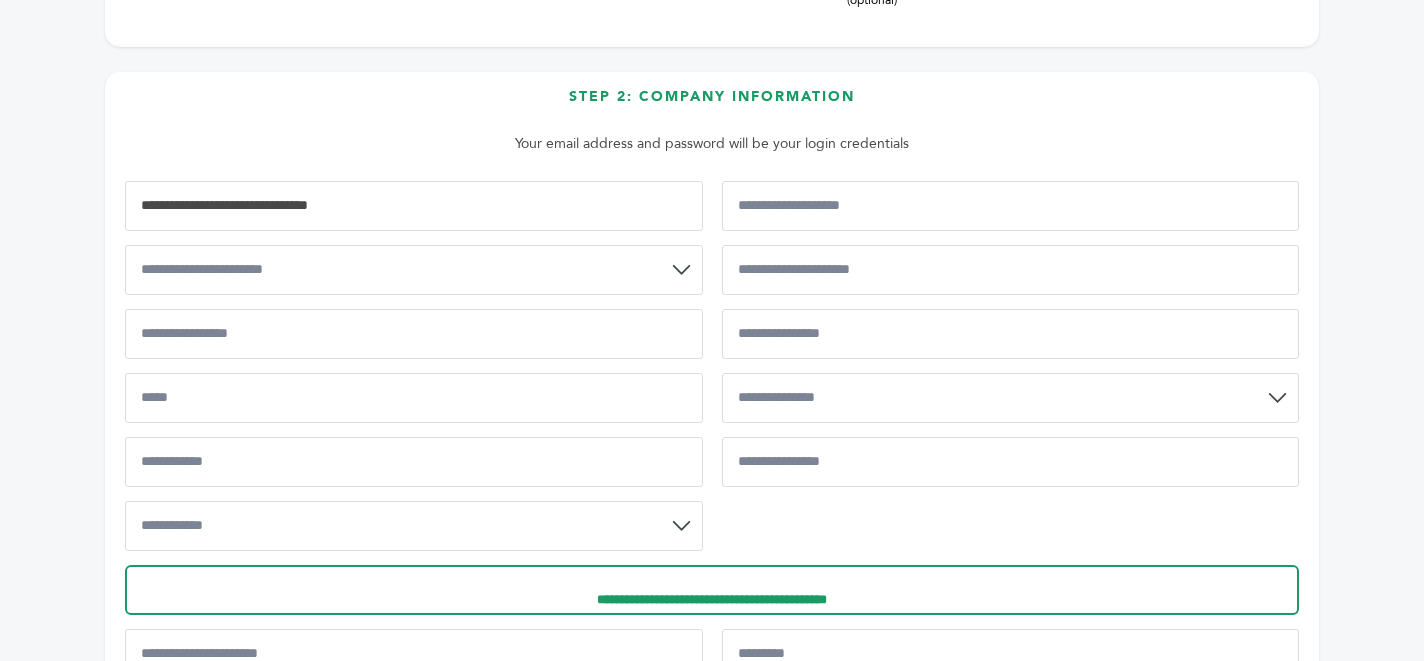 click at bounding box center [414, 206] 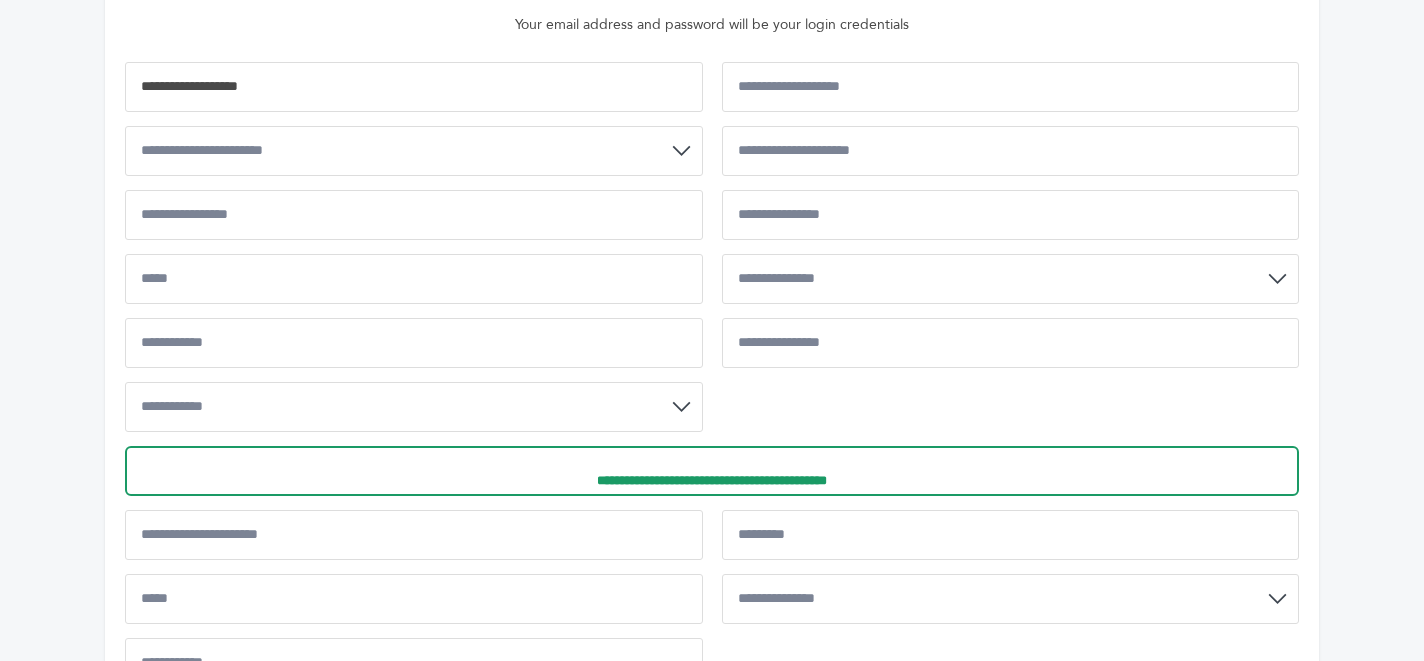 scroll, scrollTop: 351, scrollLeft: 0, axis: vertical 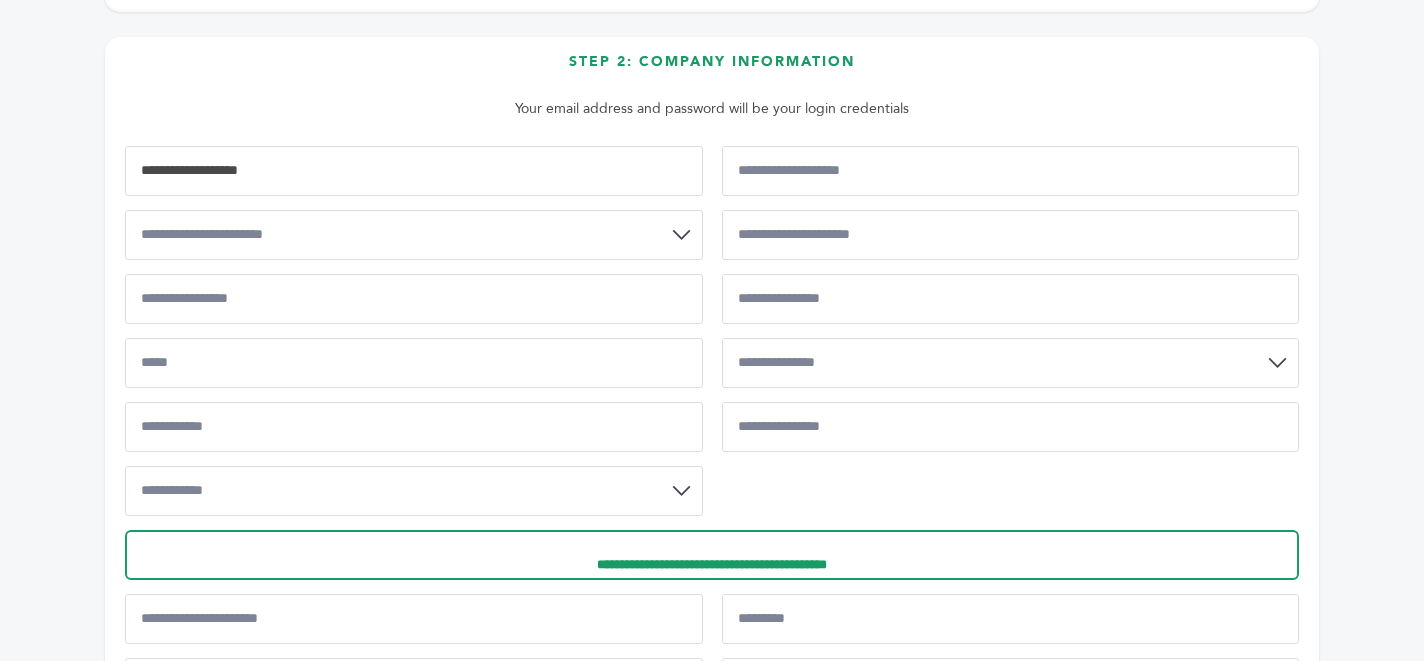 type on "**********" 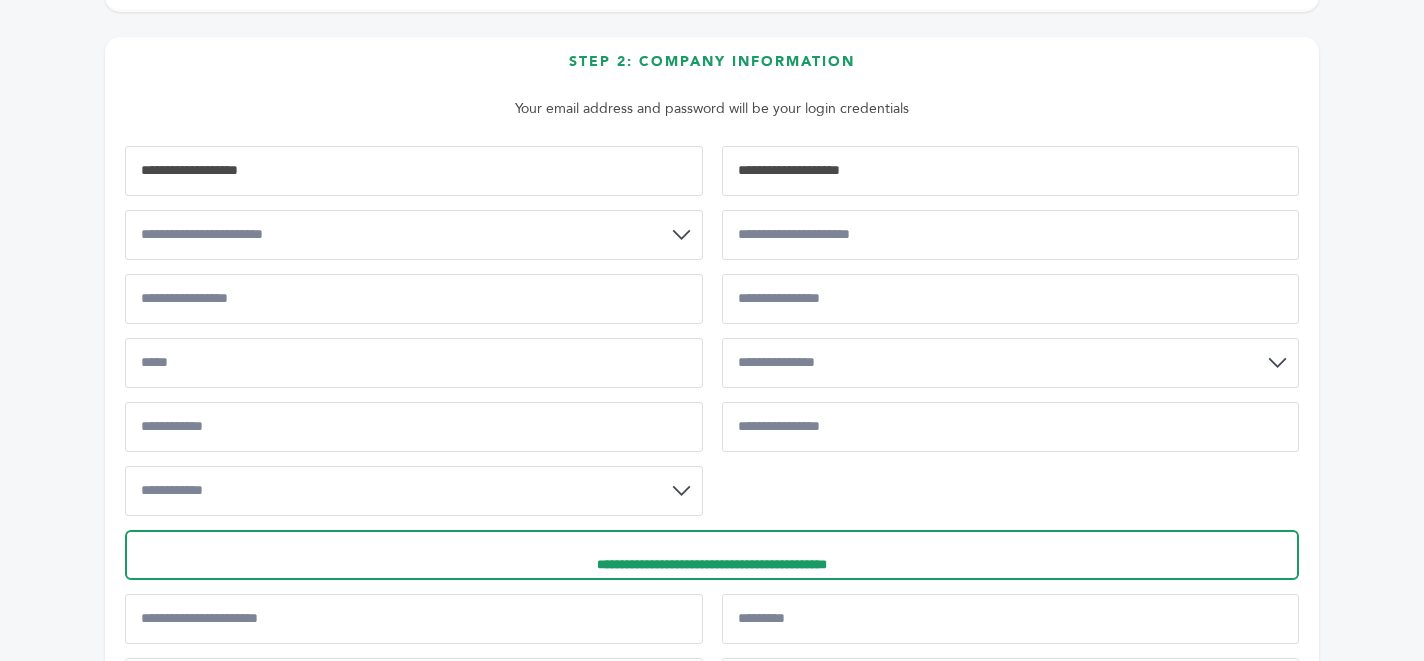 click at bounding box center (1011, 171) 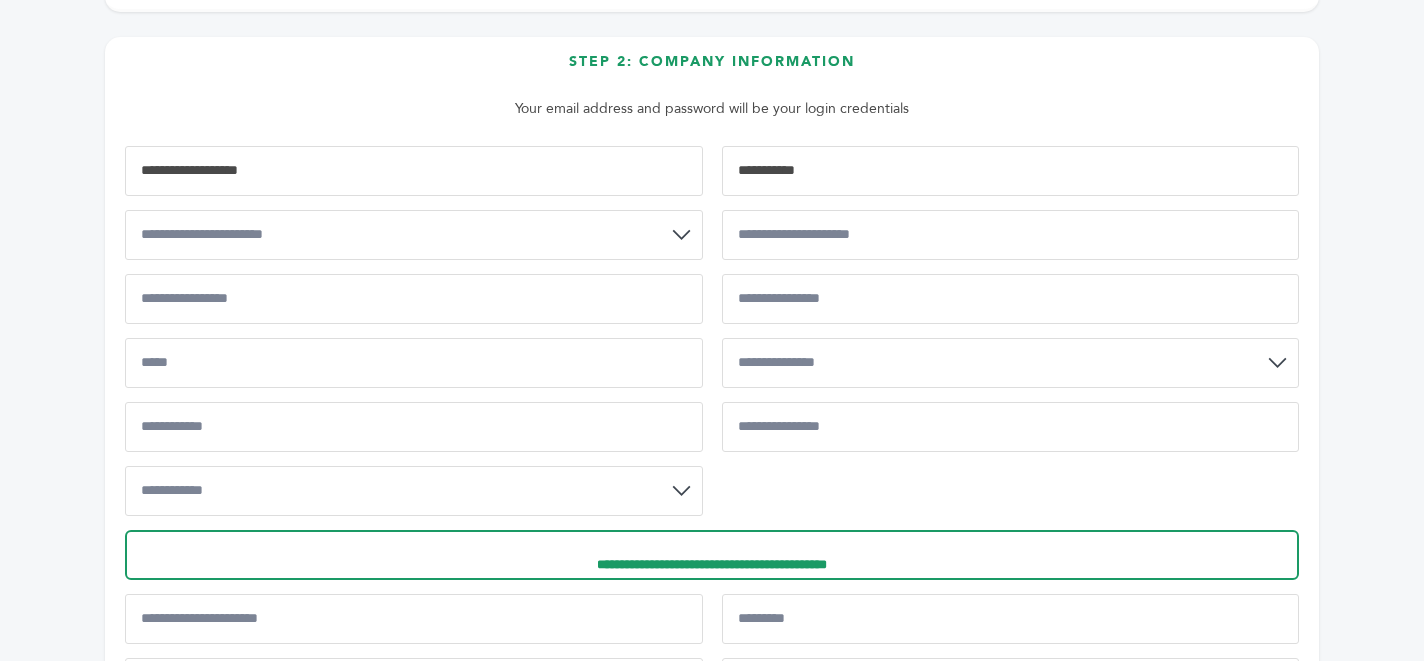 type on "**********" 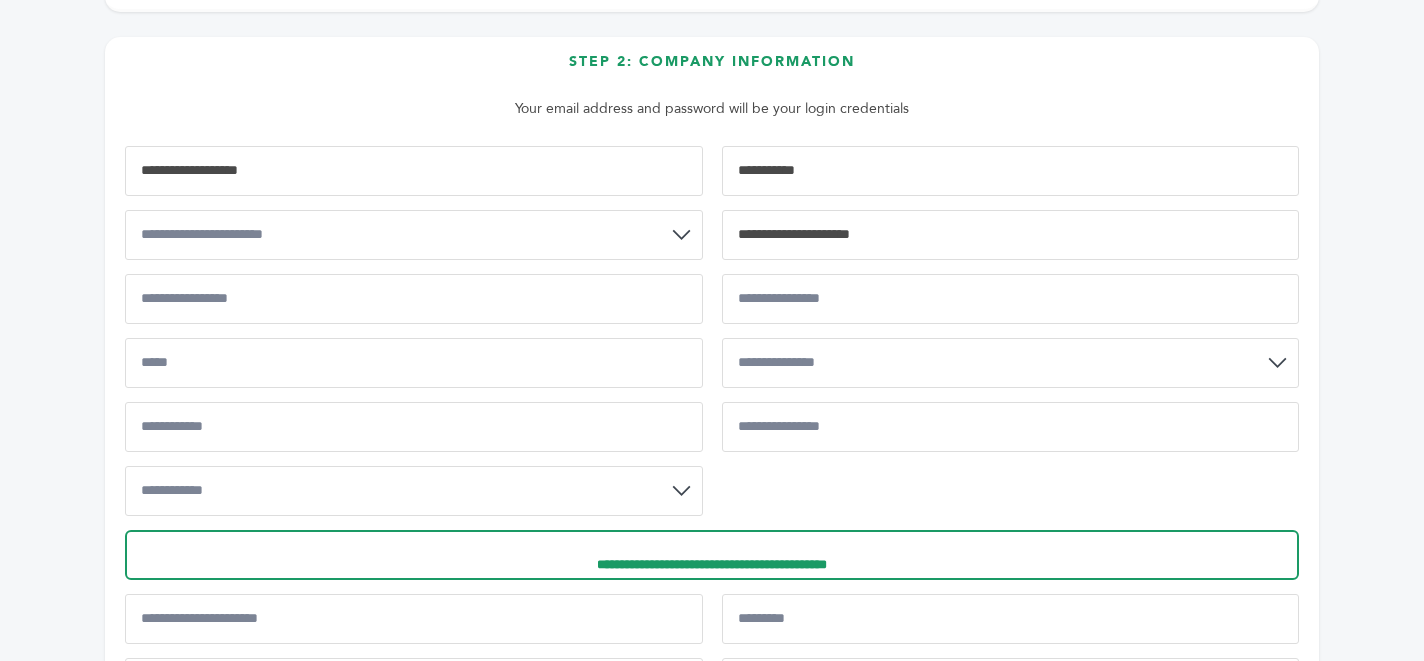 click at bounding box center [1011, 235] 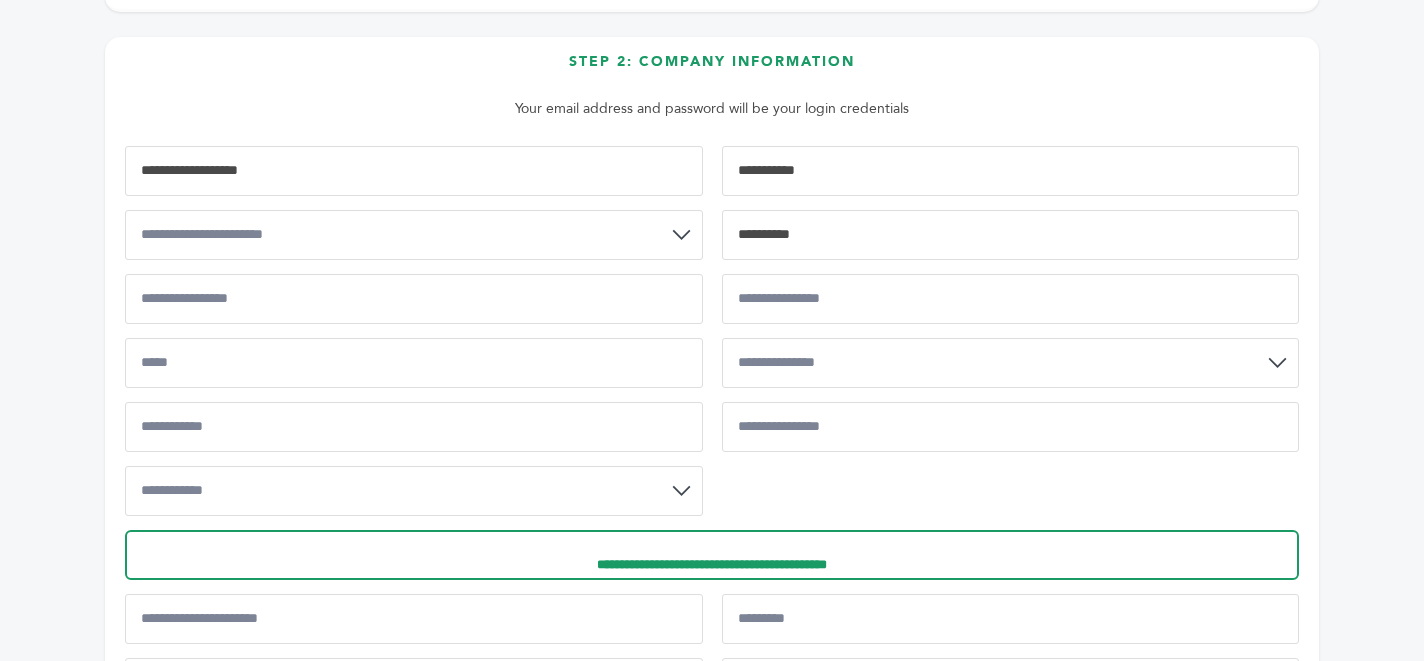 type on "**********" 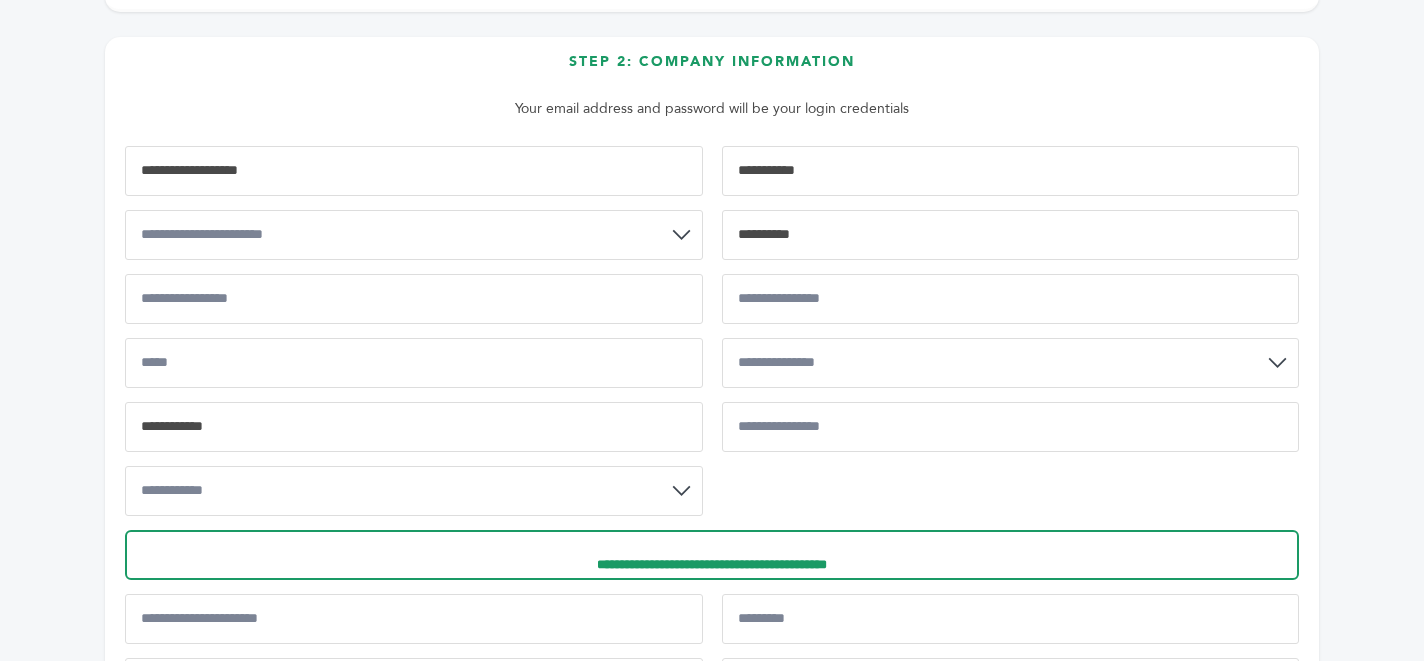 click at bounding box center (414, 427) 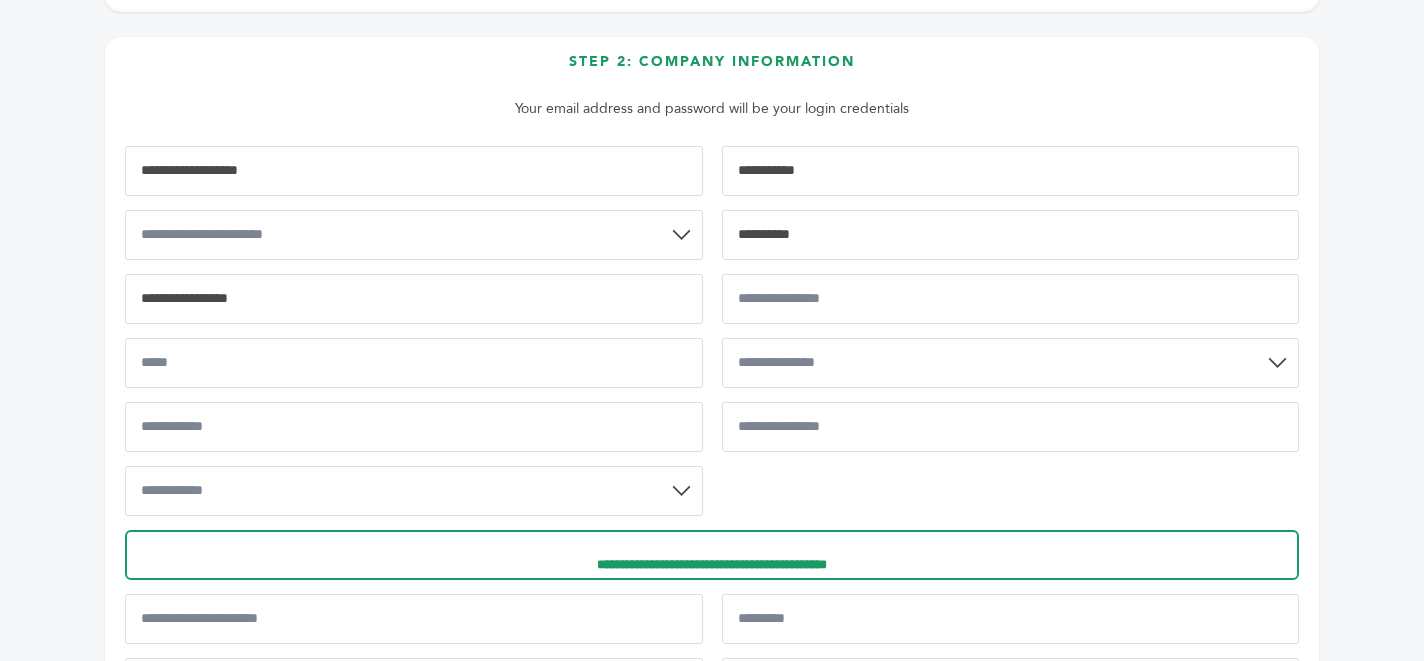 click at bounding box center [414, 299] 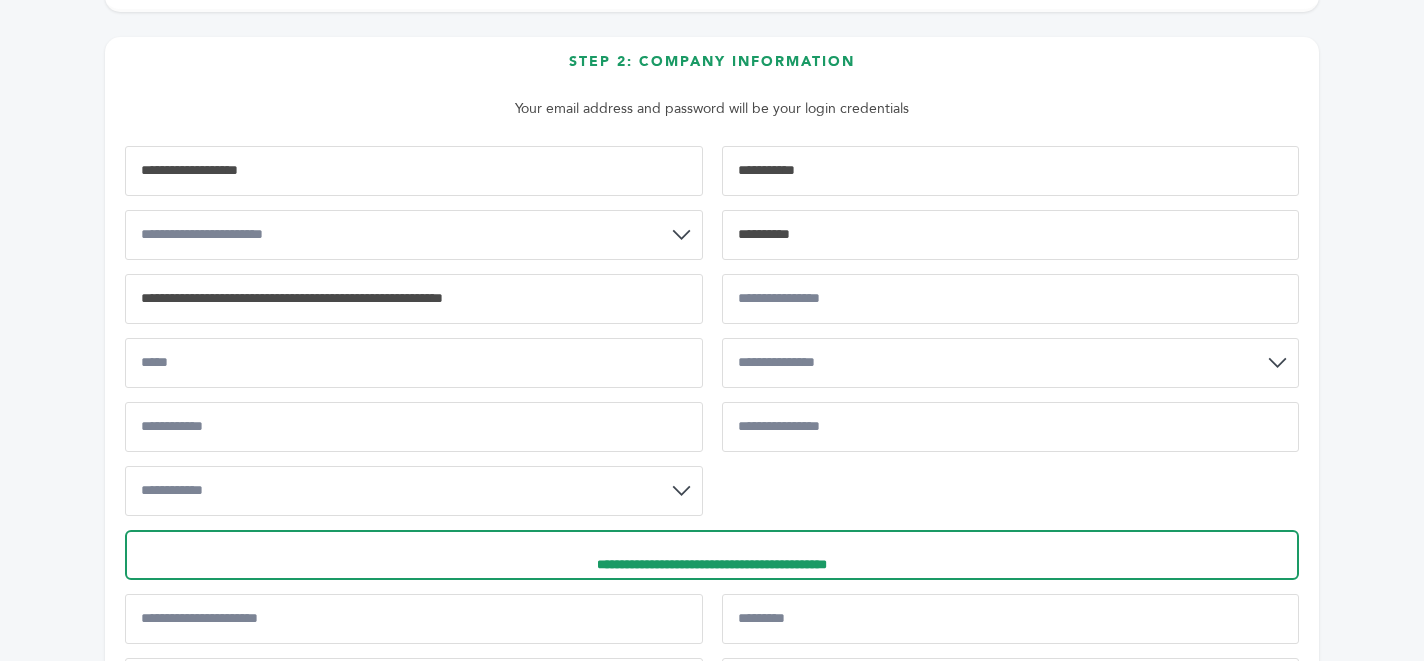 drag, startPoint x: 263, startPoint y: 299, endPoint x: 58, endPoint y: 271, distance: 206.90337 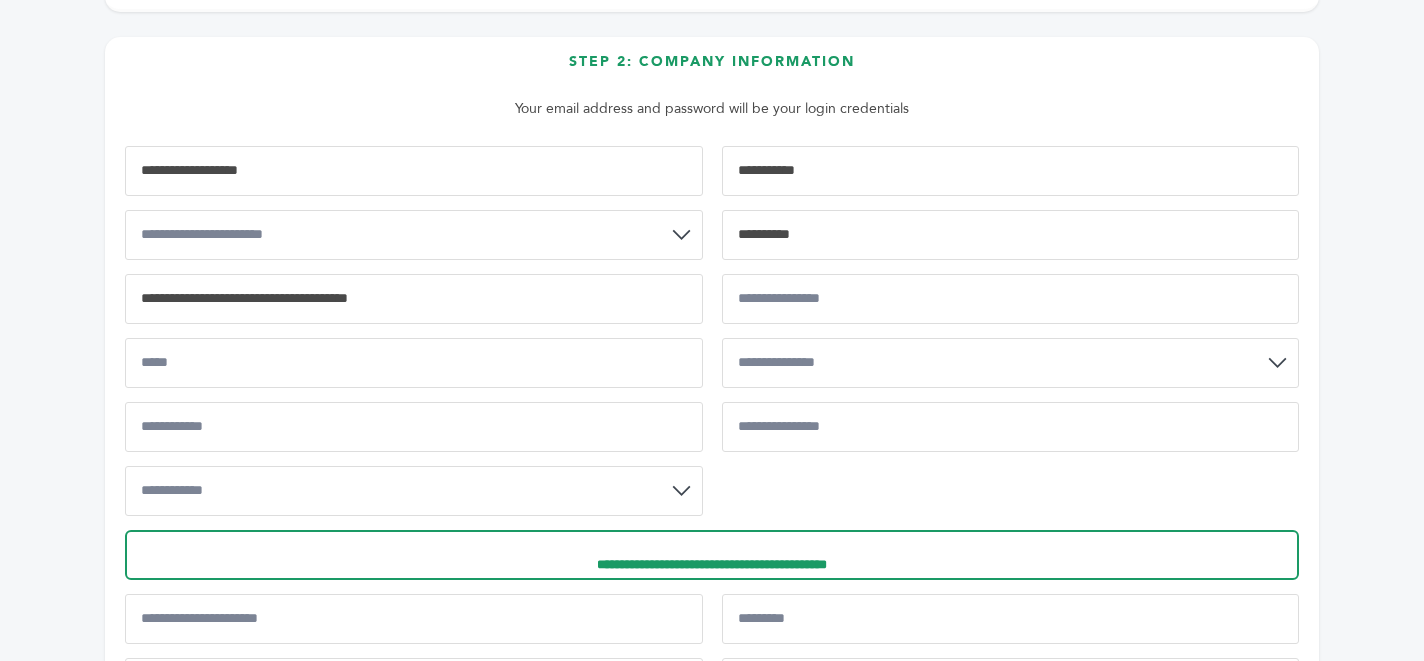 drag, startPoint x: 297, startPoint y: 299, endPoint x: 480, endPoint y: 313, distance: 183.53474 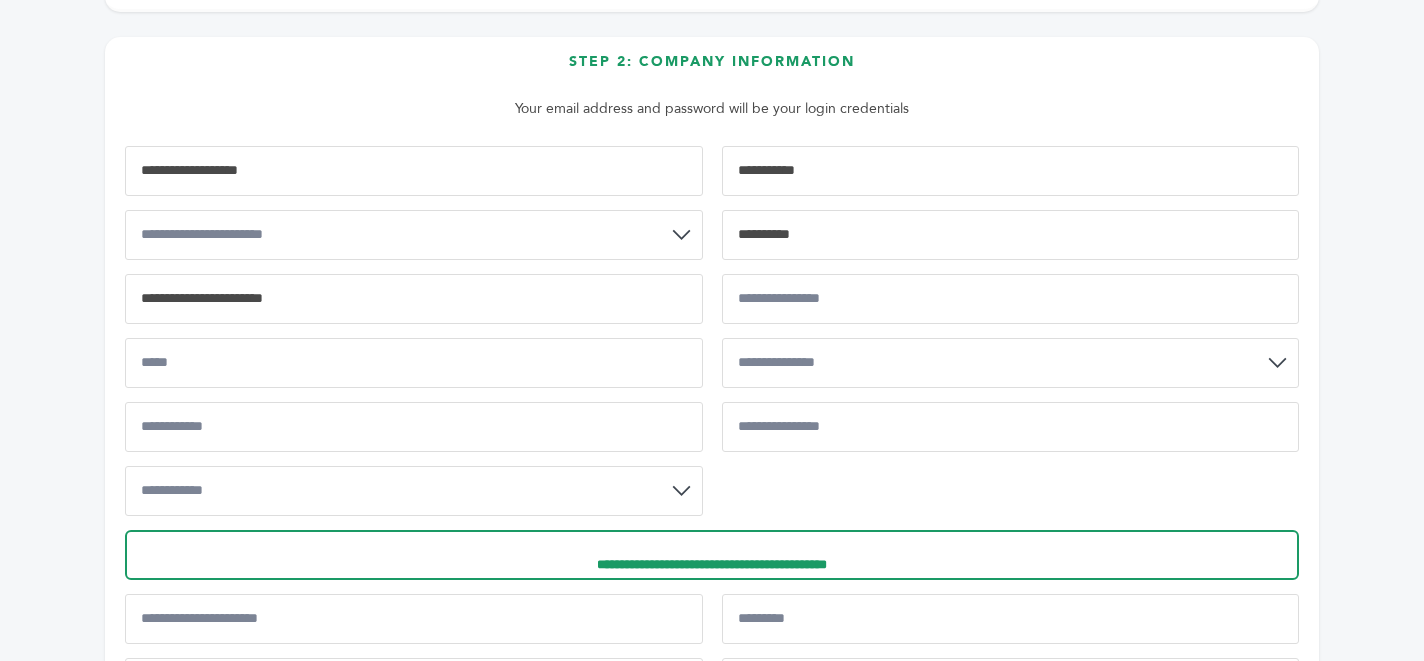 type on "**********" 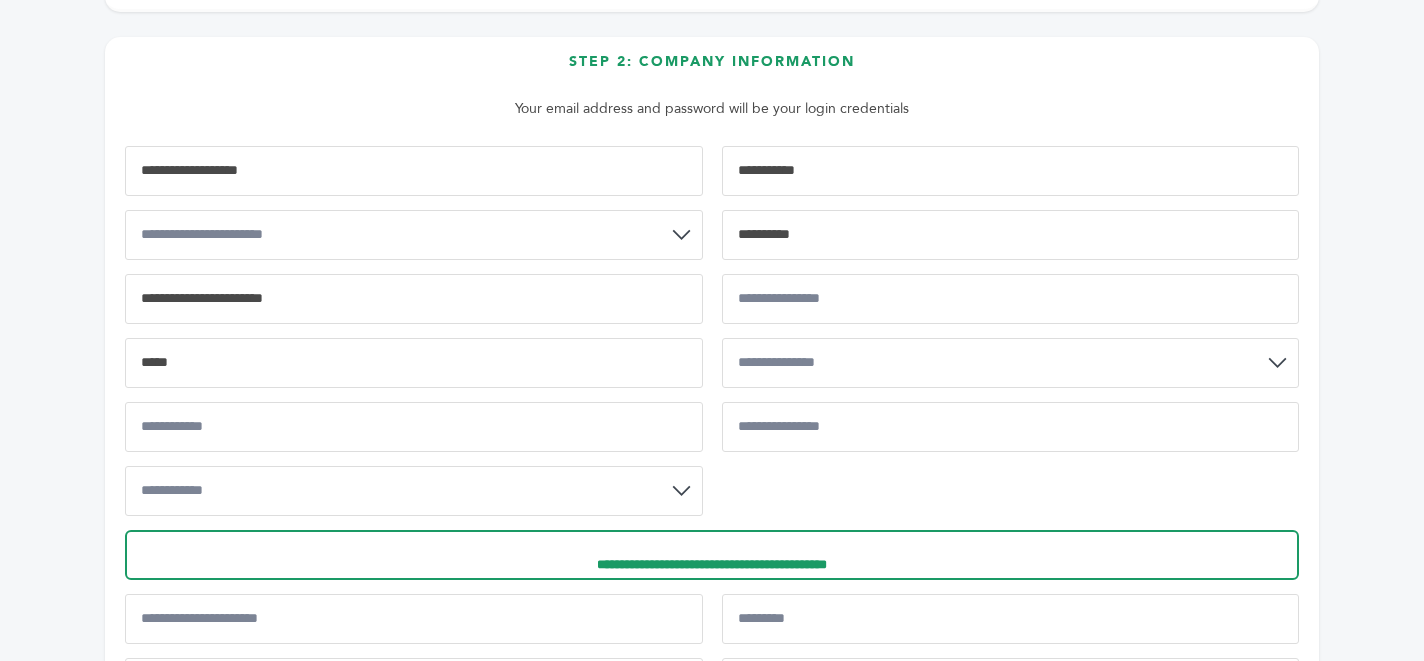 click at bounding box center (414, 363) 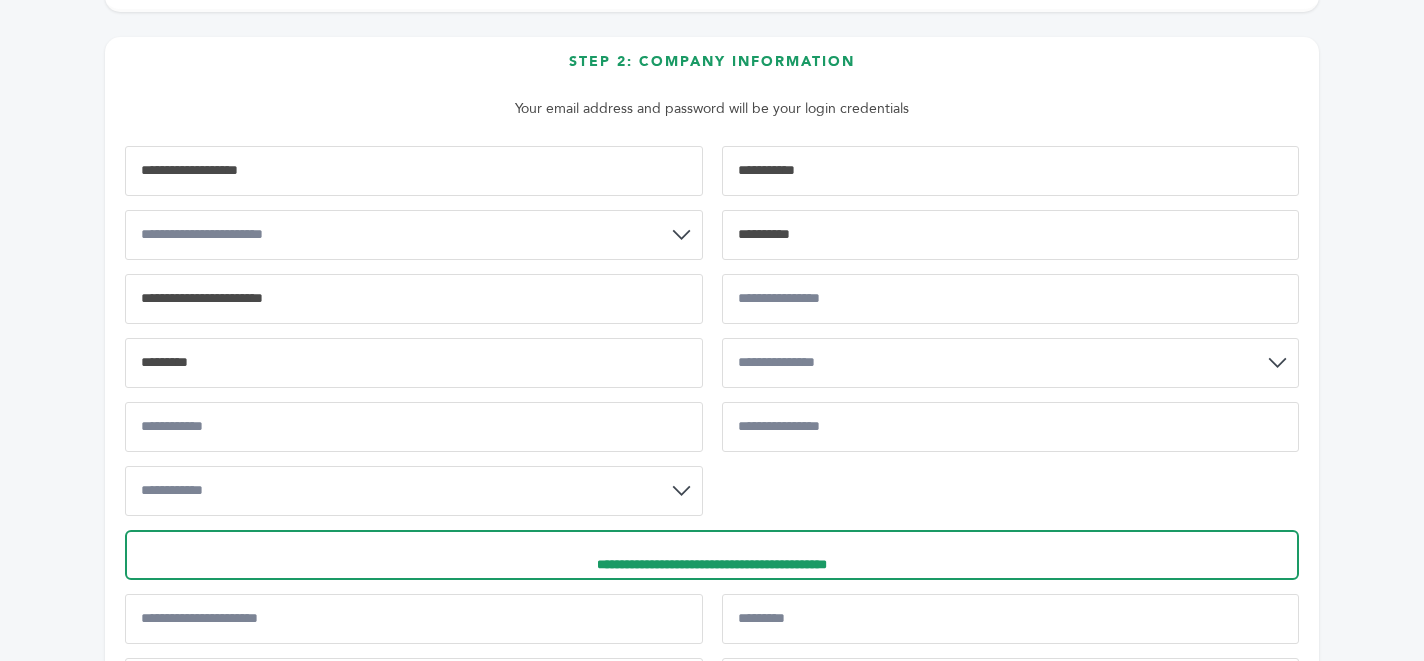 type on "*********" 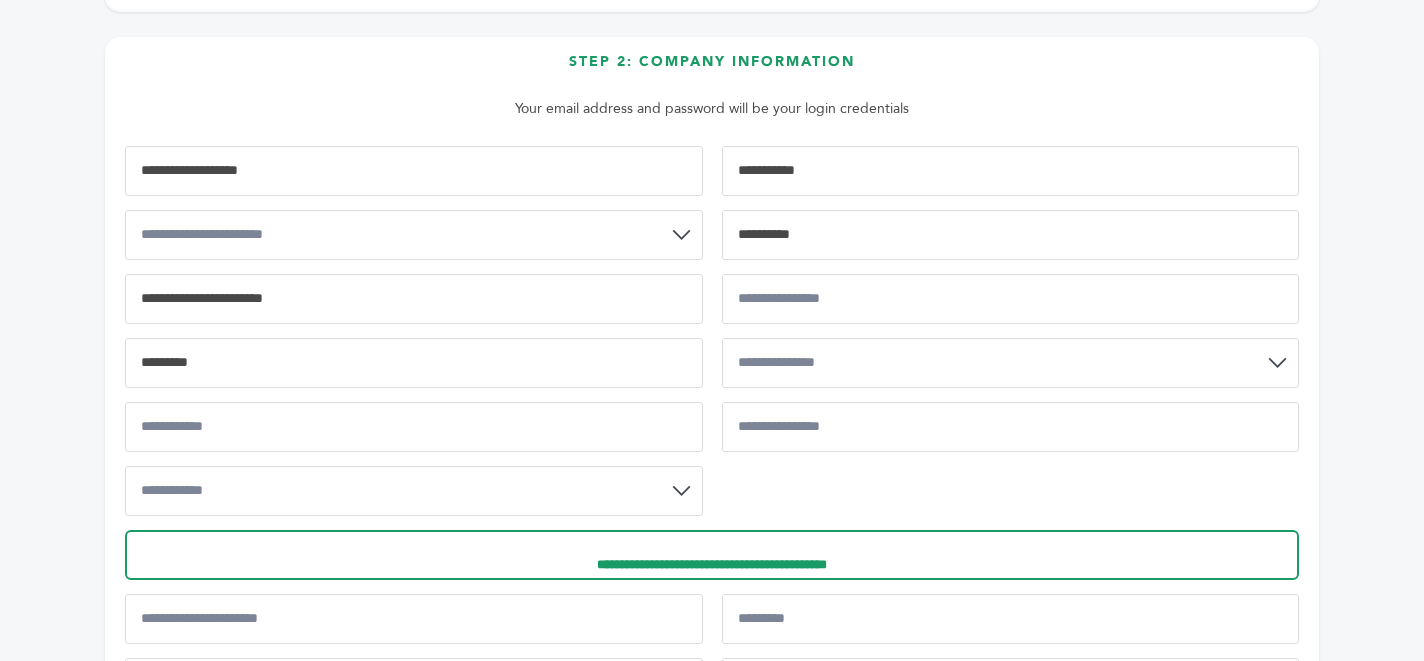 click on "**********" at bounding box center (1011, 363) 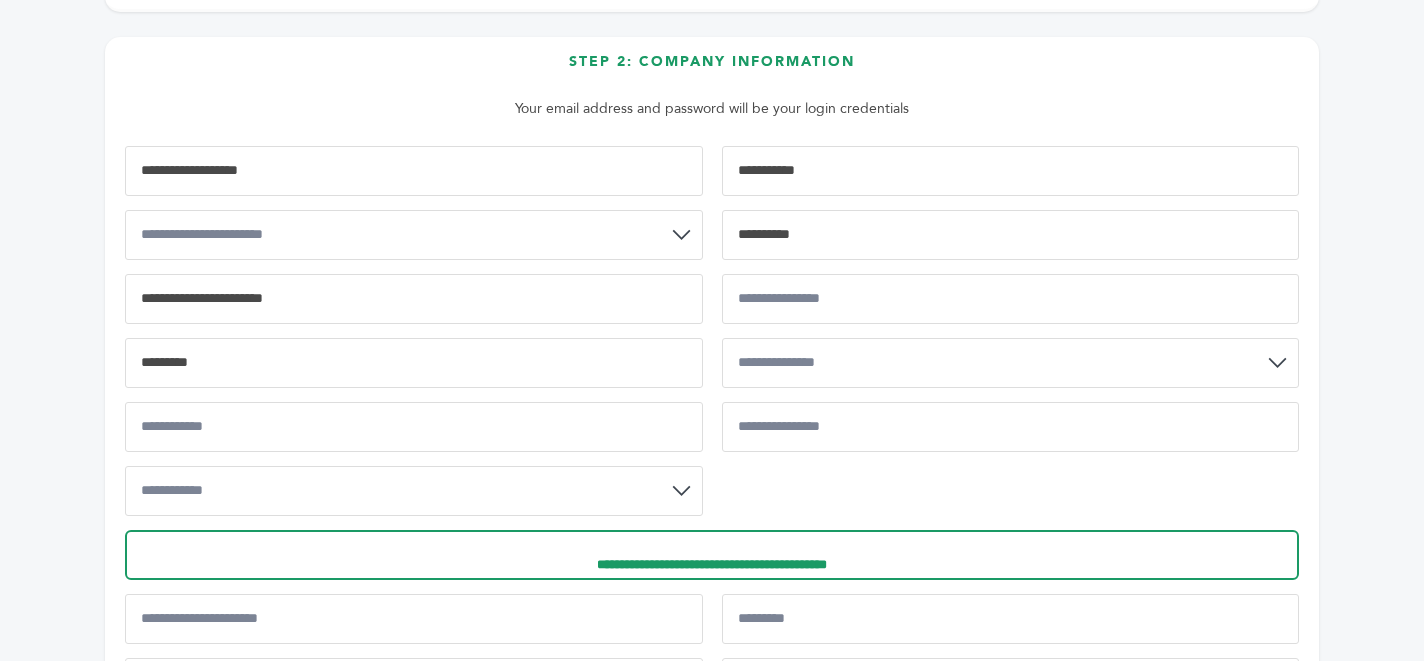 select on "**" 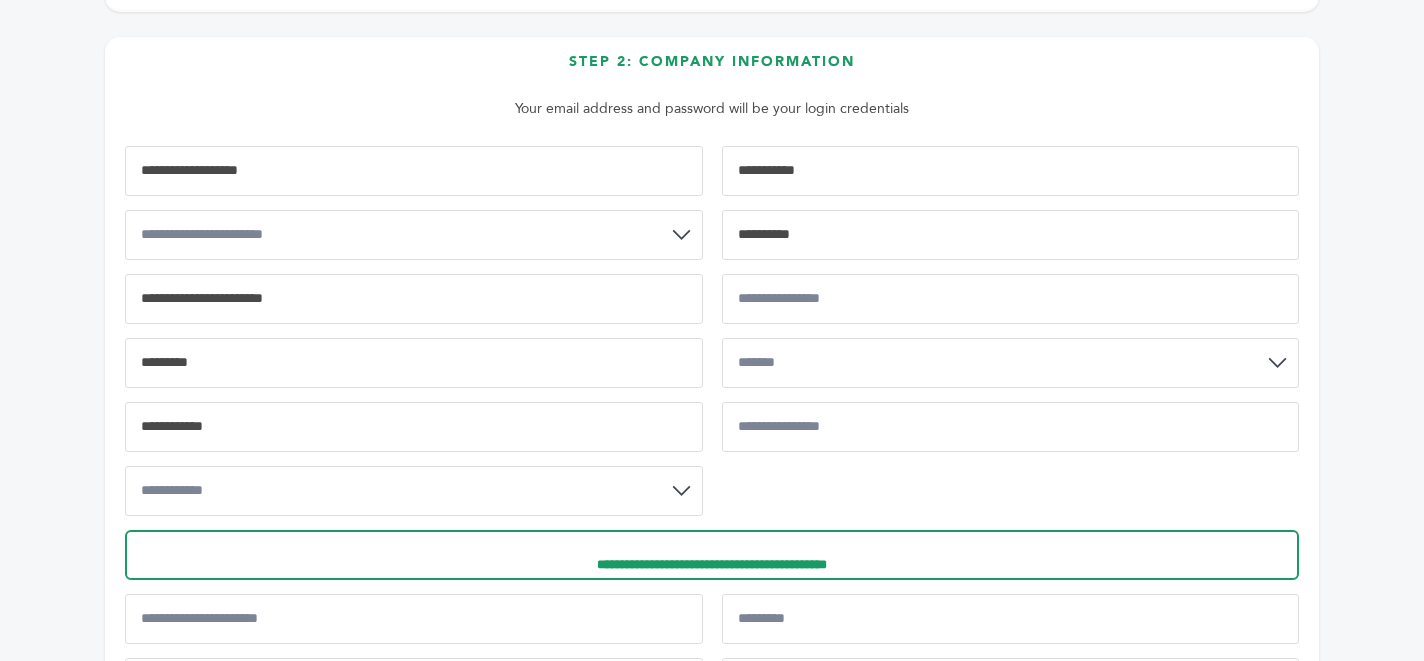 click at bounding box center (414, 427) 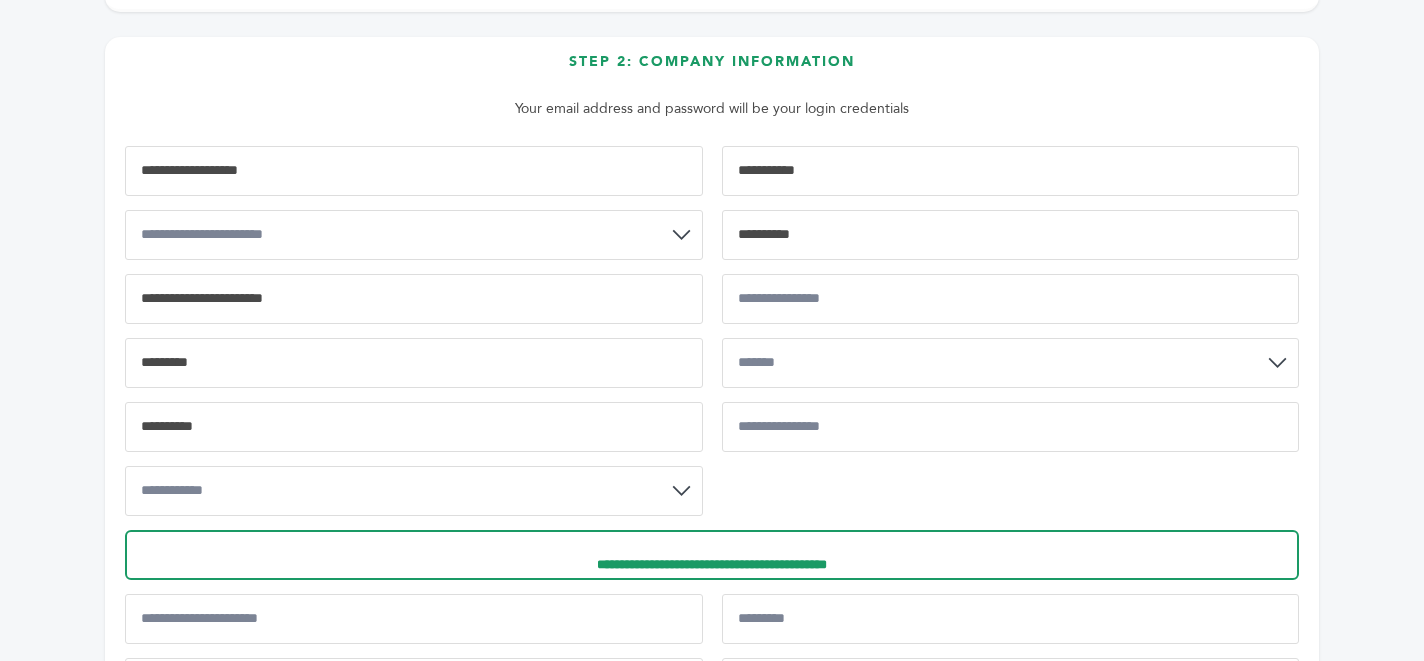 drag, startPoint x: 291, startPoint y: 425, endPoint x: 64, endPoint y: 372, distance: 233.10513 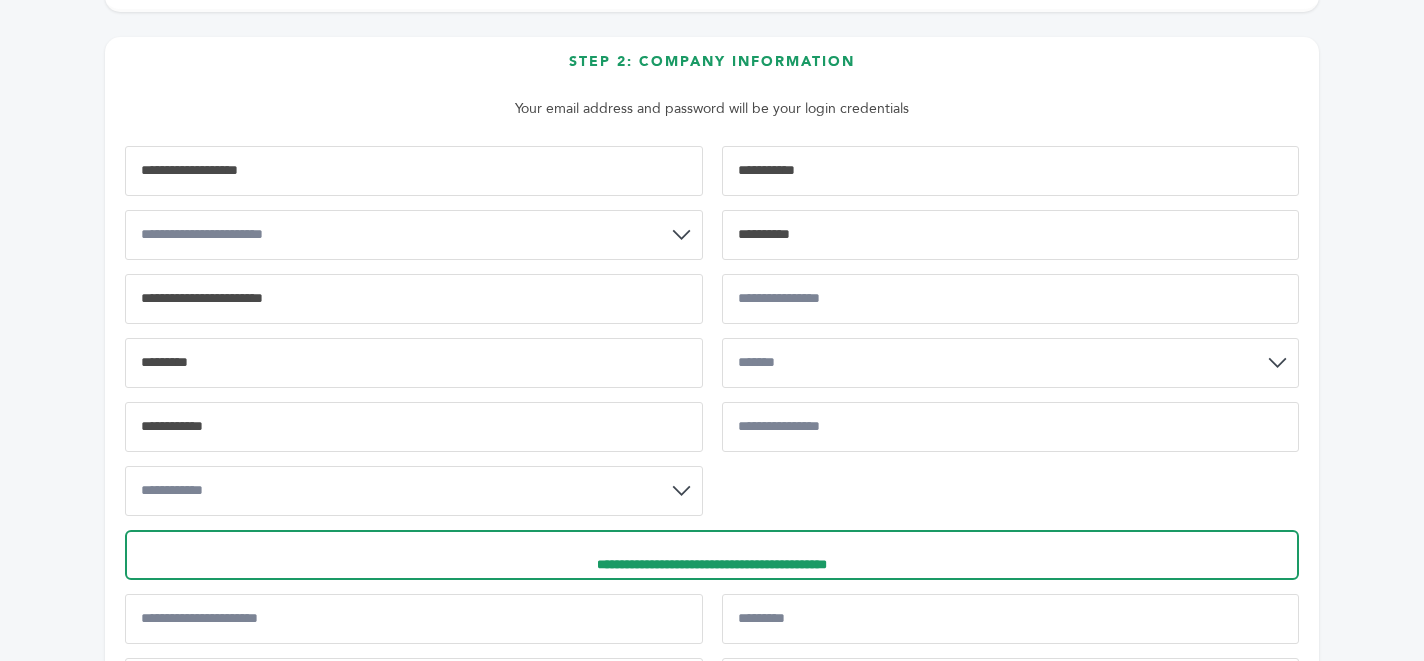 paste on "*****" 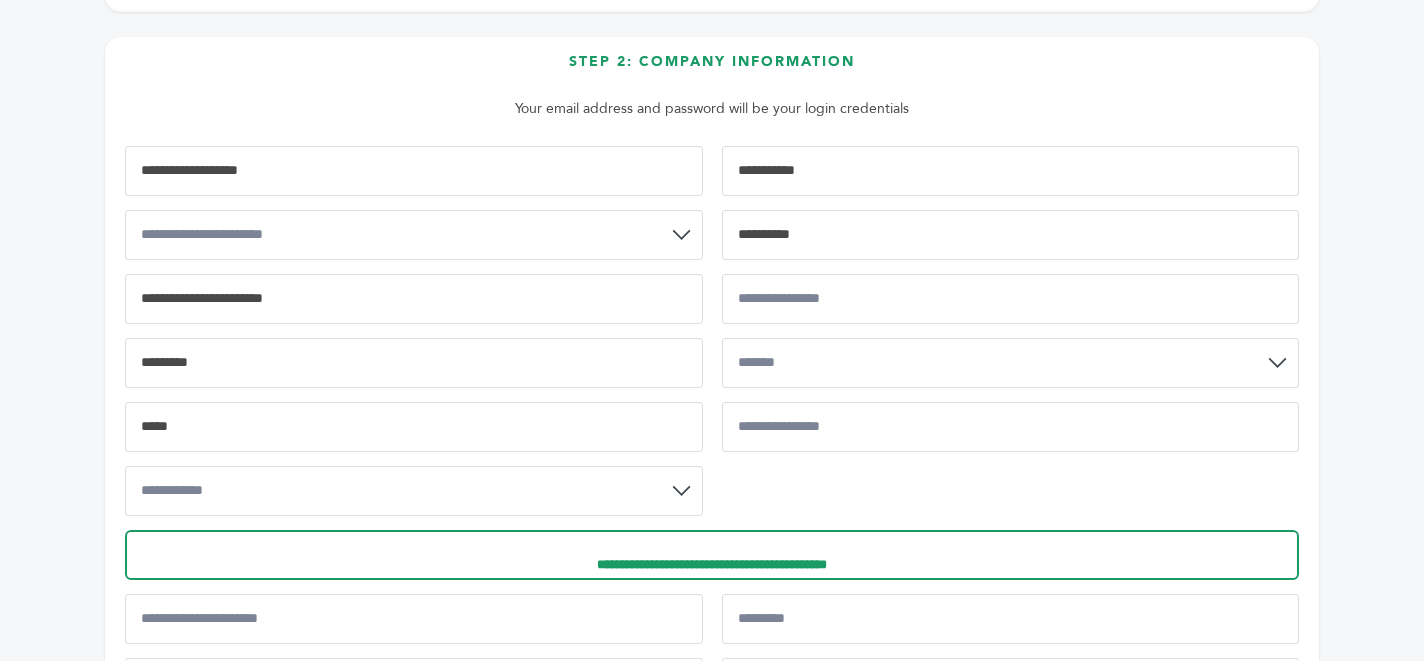type on "*****" 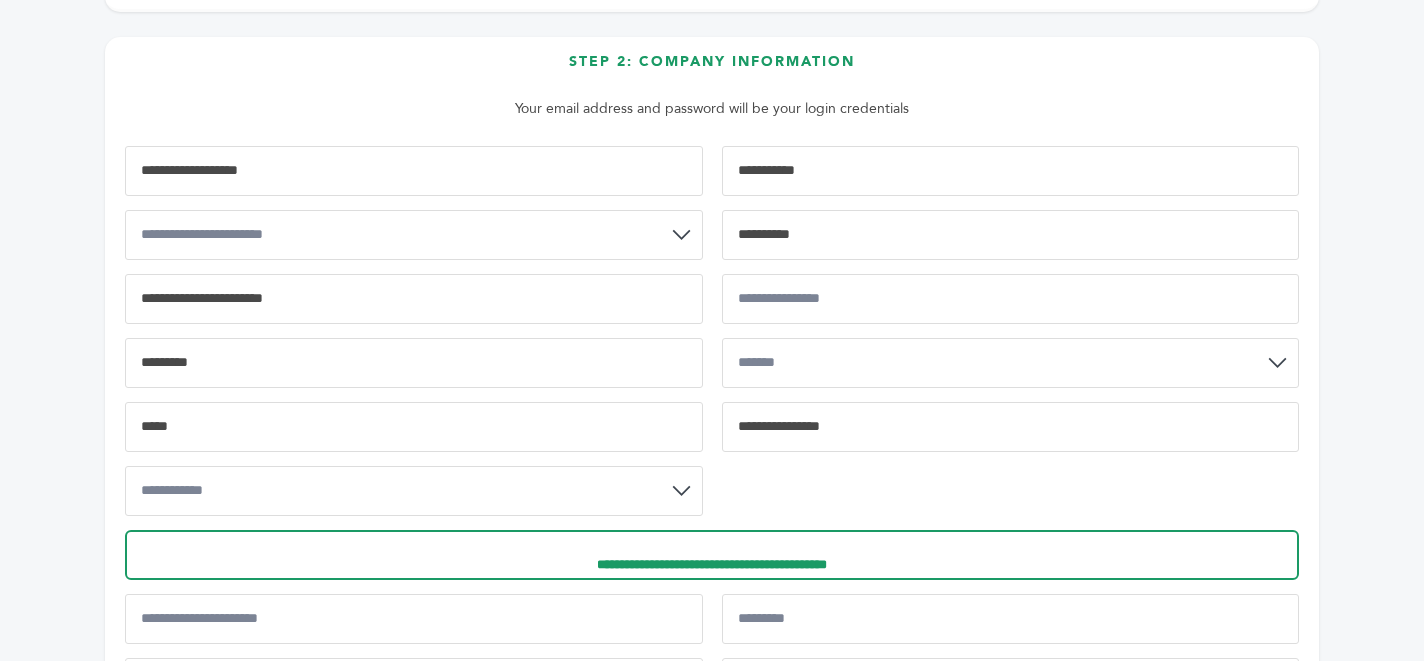 click at bounding box center (1011, 427) 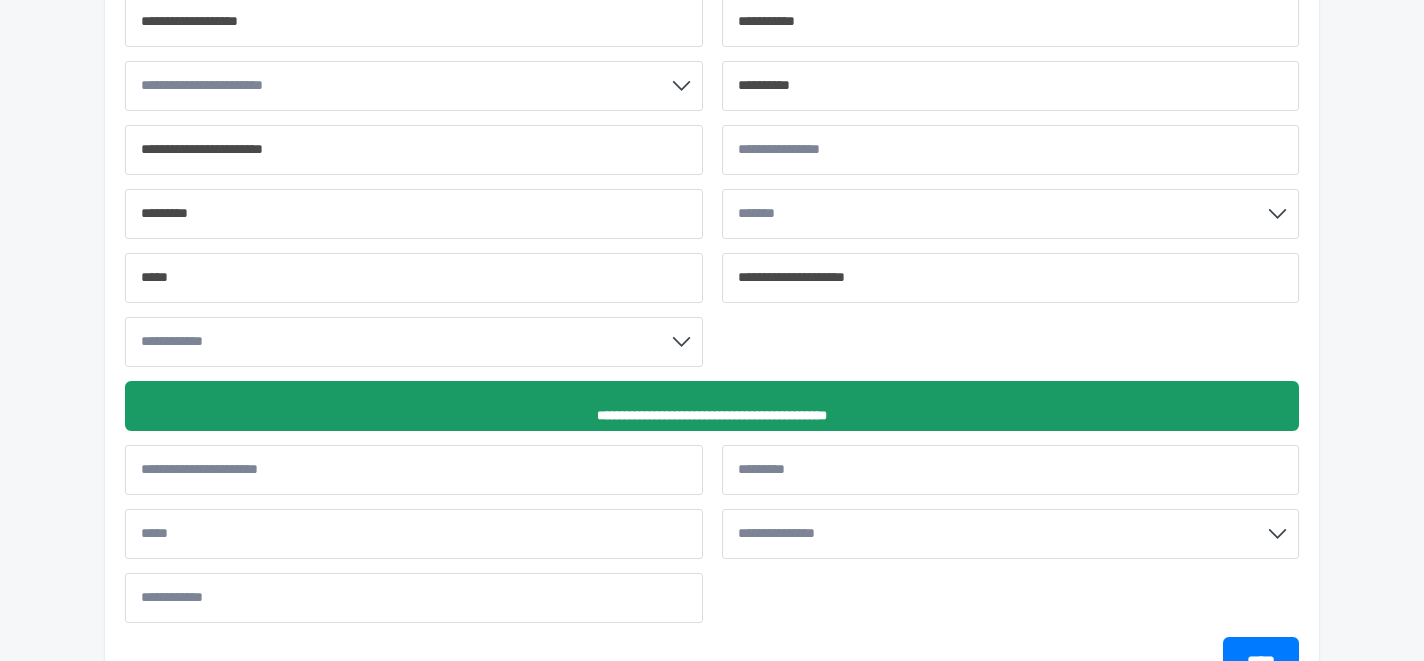 scroll, scrollTop: 501, scrollLeft: 0, axis: vertical 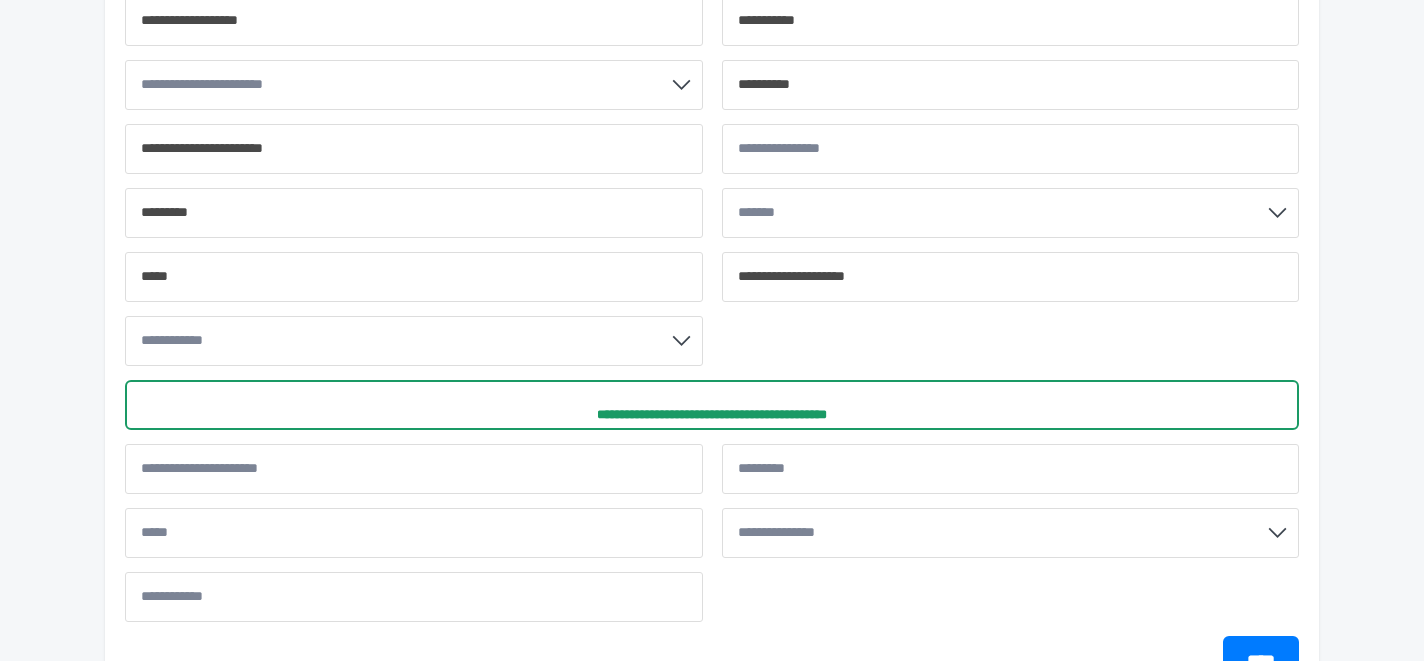 type on "**********" 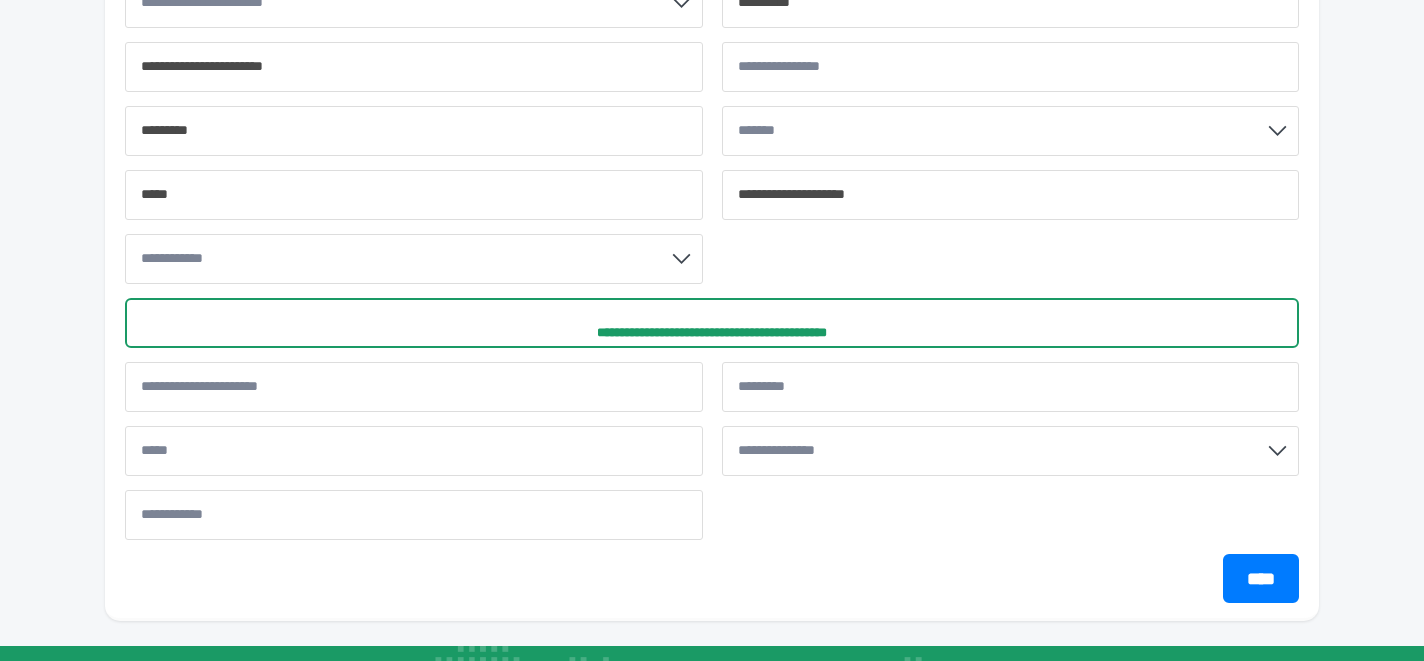 scroll, scrollTop: 584, scrollLeft: 0, axis: vertical 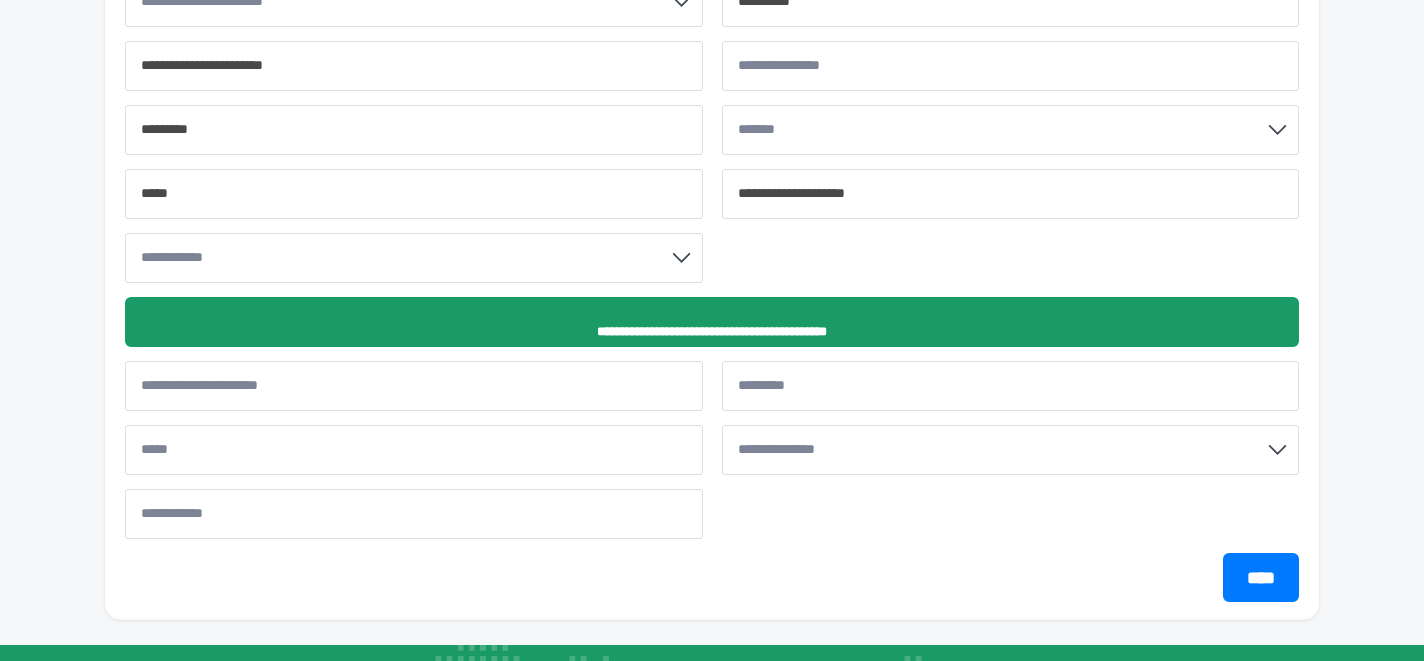 click on "**********" at bounding box center [712, 322] 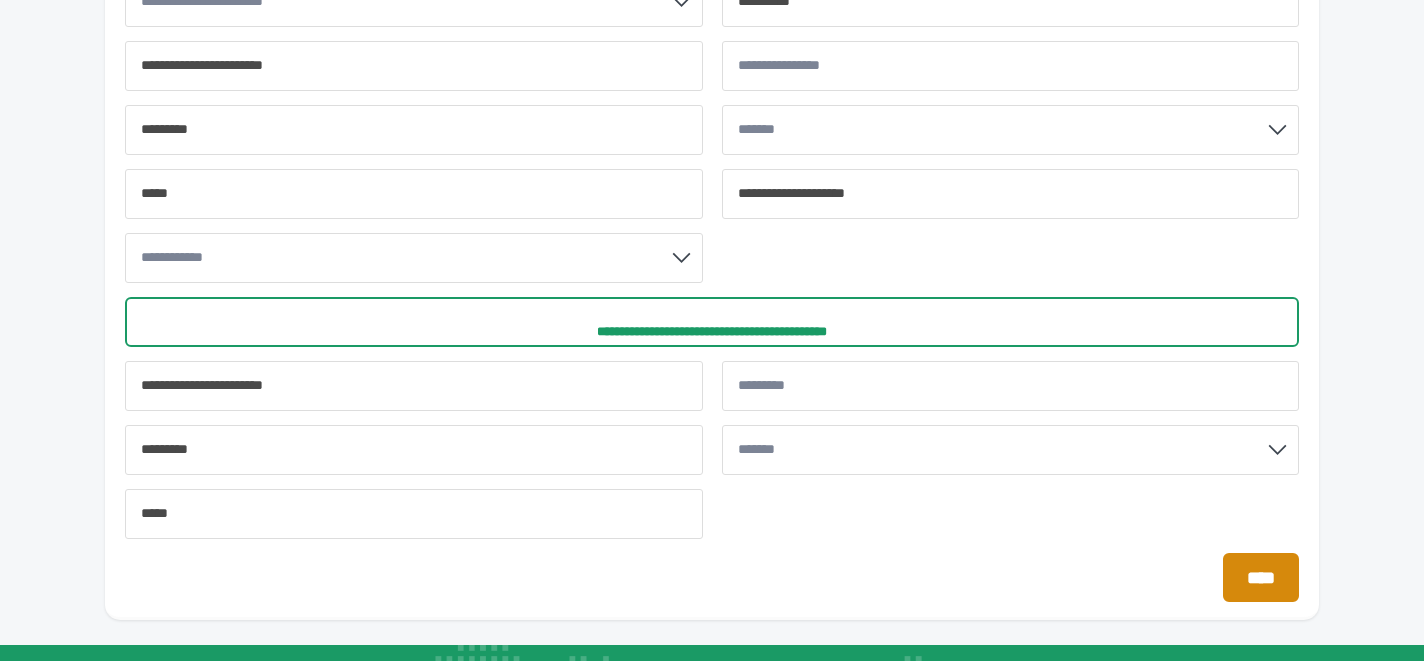 click on "****" at bounding box center (1261, 577) 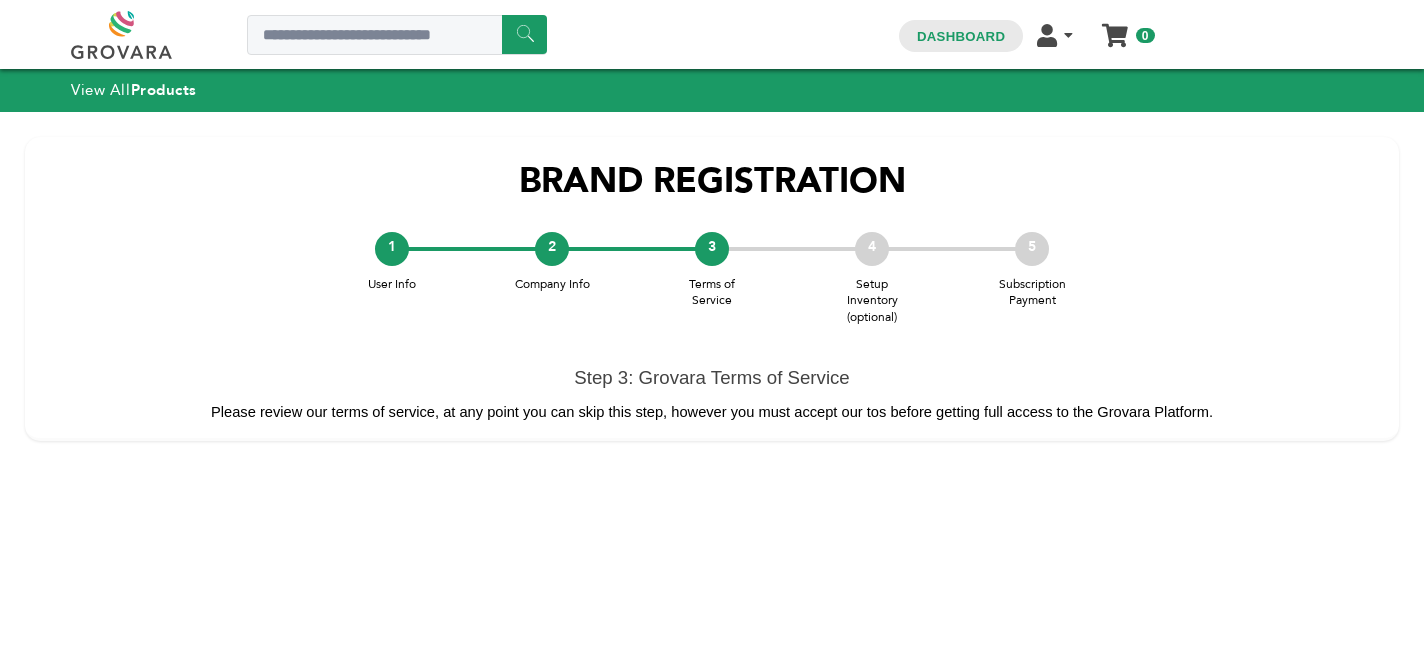 scroll, scrollTop: 0, scrollLeft: 0, axis: both 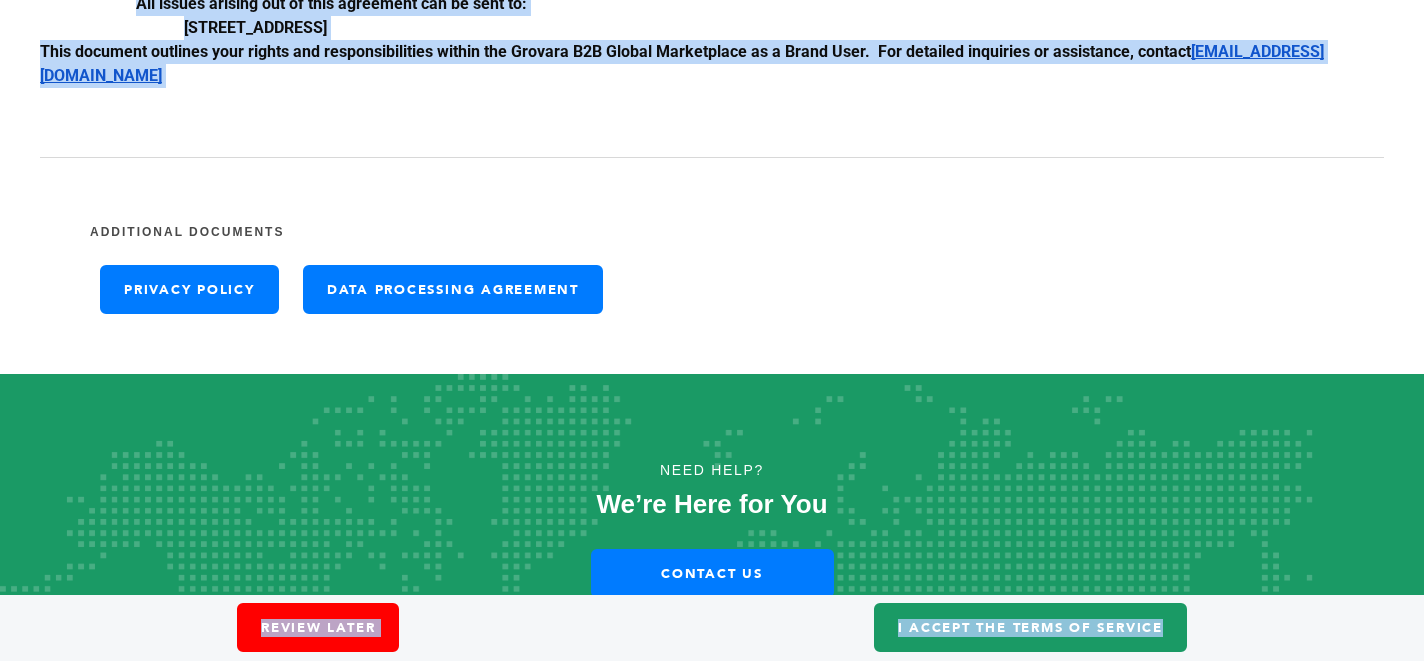 drag, startPoint x: 23, startPoint y: 77, endPoint x: 690, endPoint y: 136, distance: 669.6044 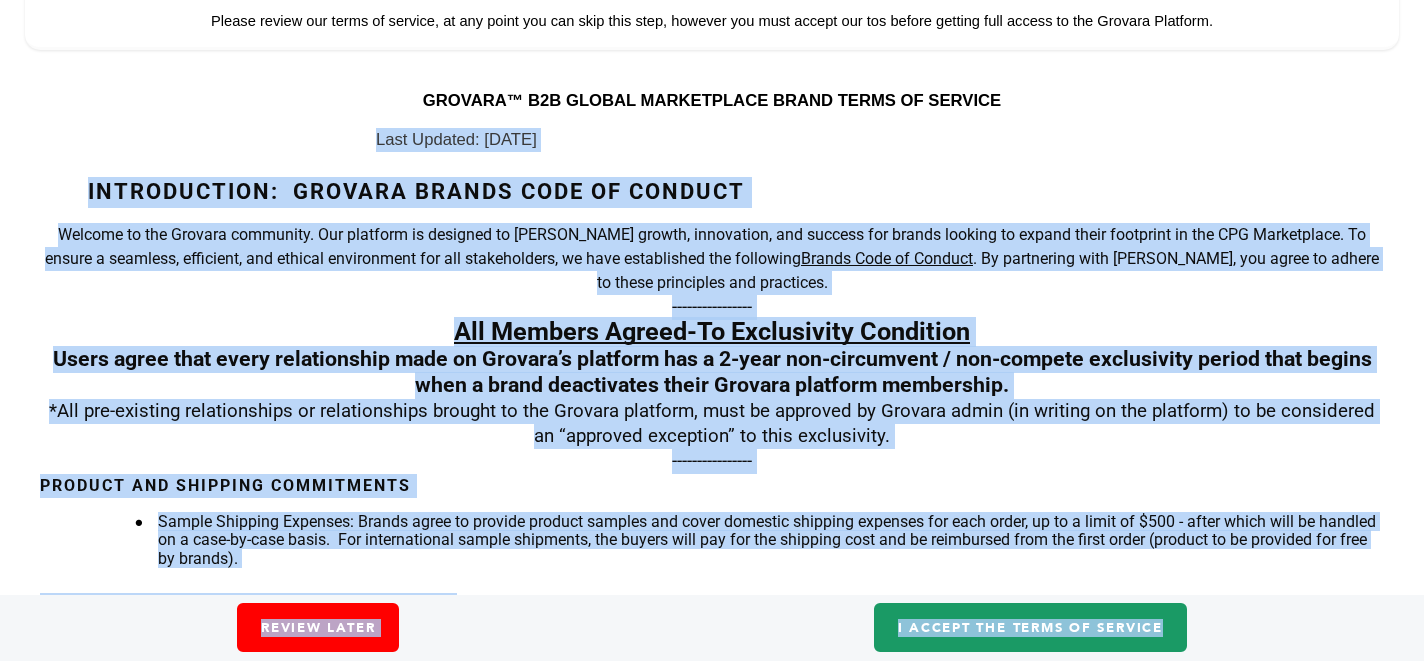 scroll, scrollTop: 0, scrollLeft: 0, axis: both 